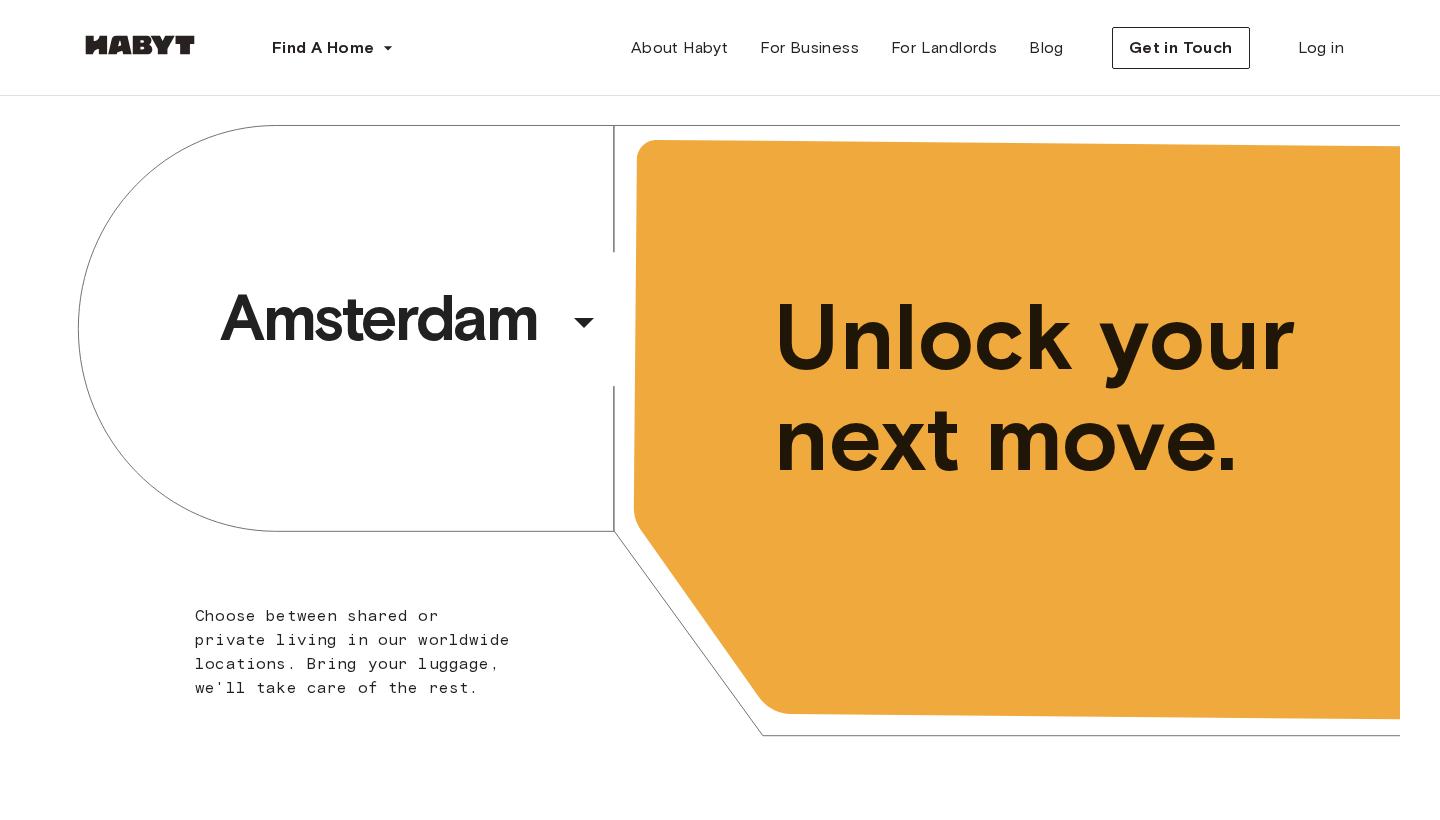 scroll, scrollTop: 0, scrollLeft: 0, axis: both 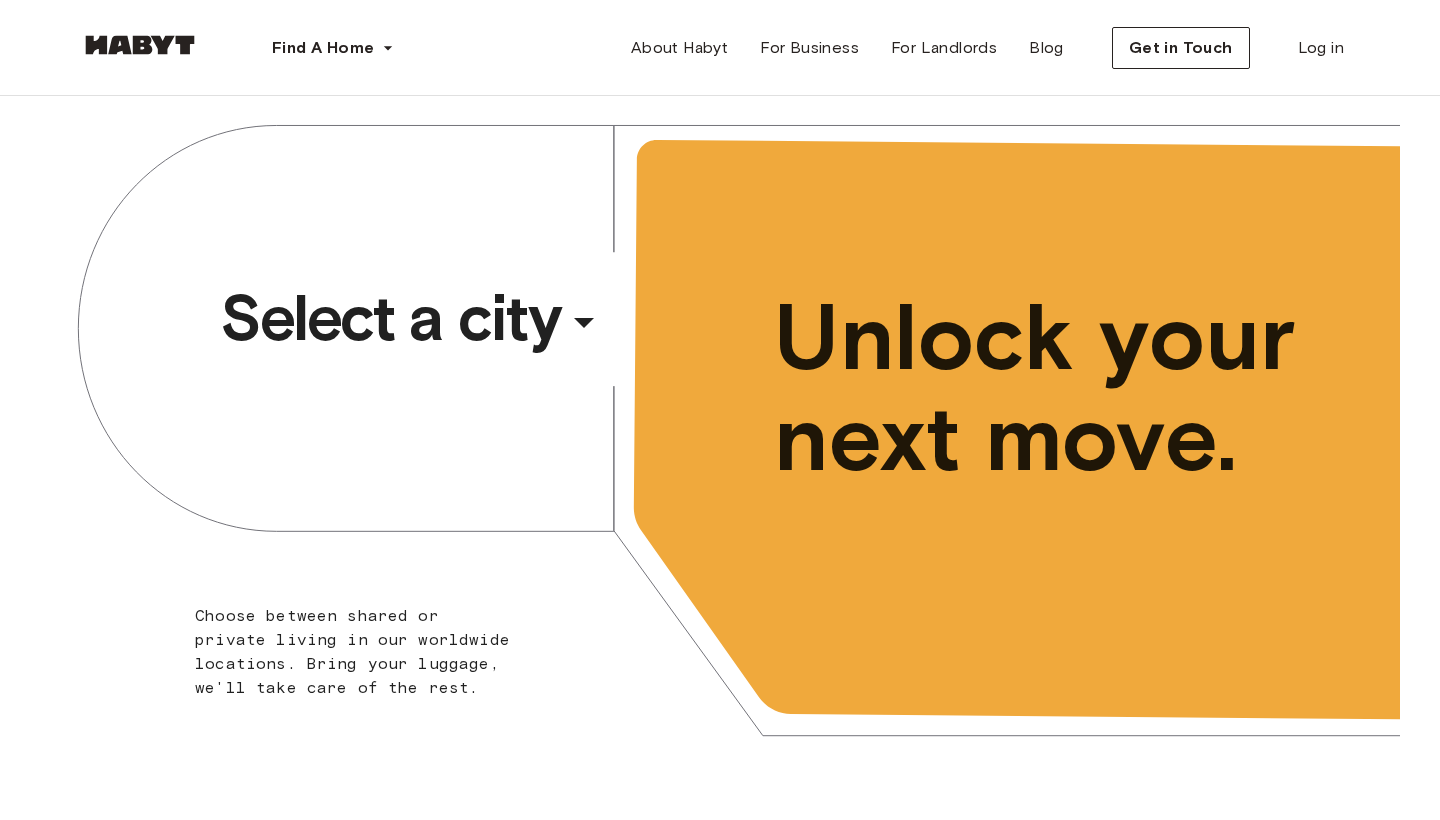 click 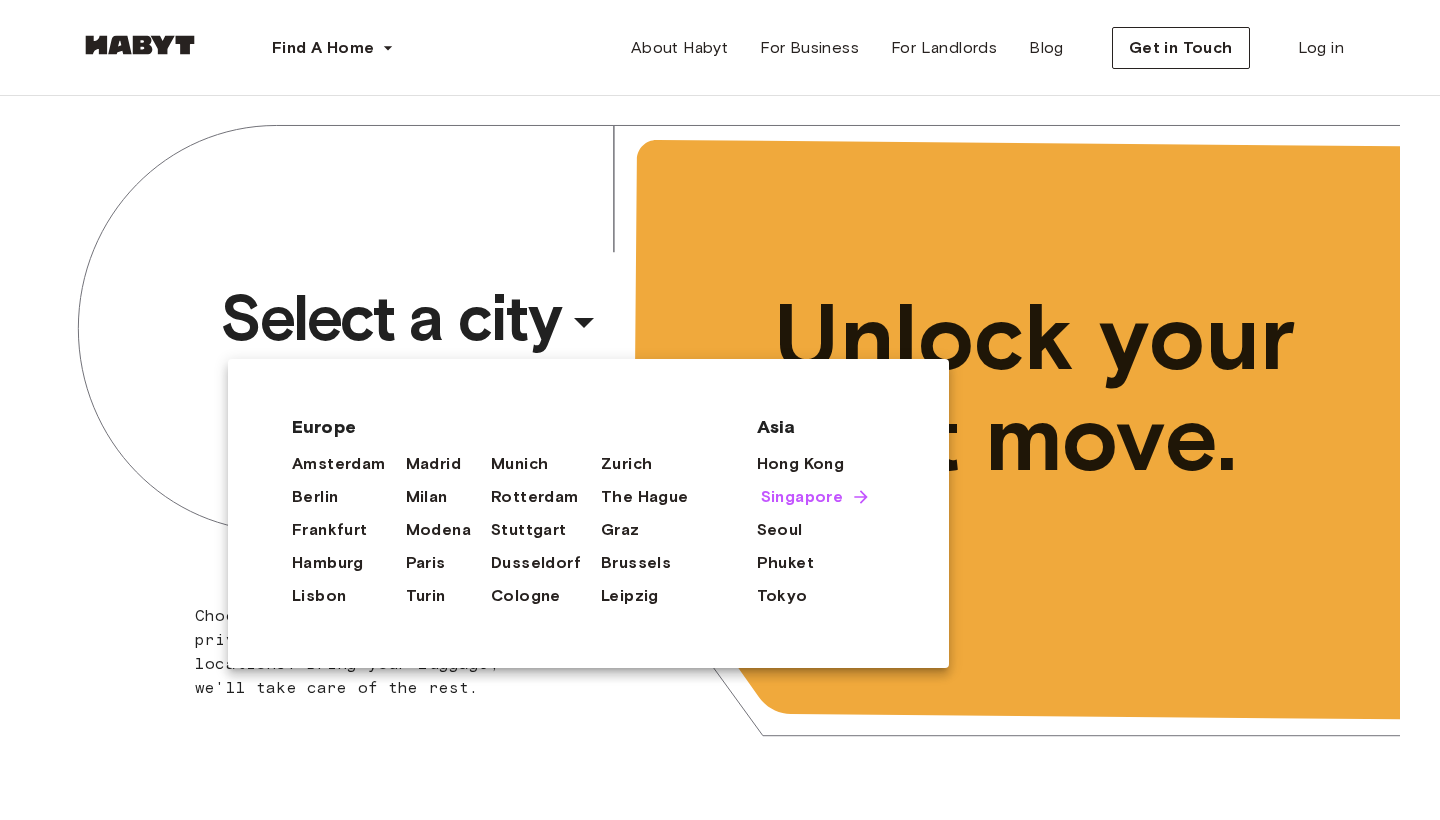 click on "Singapore" at bounding box center (802, 497) 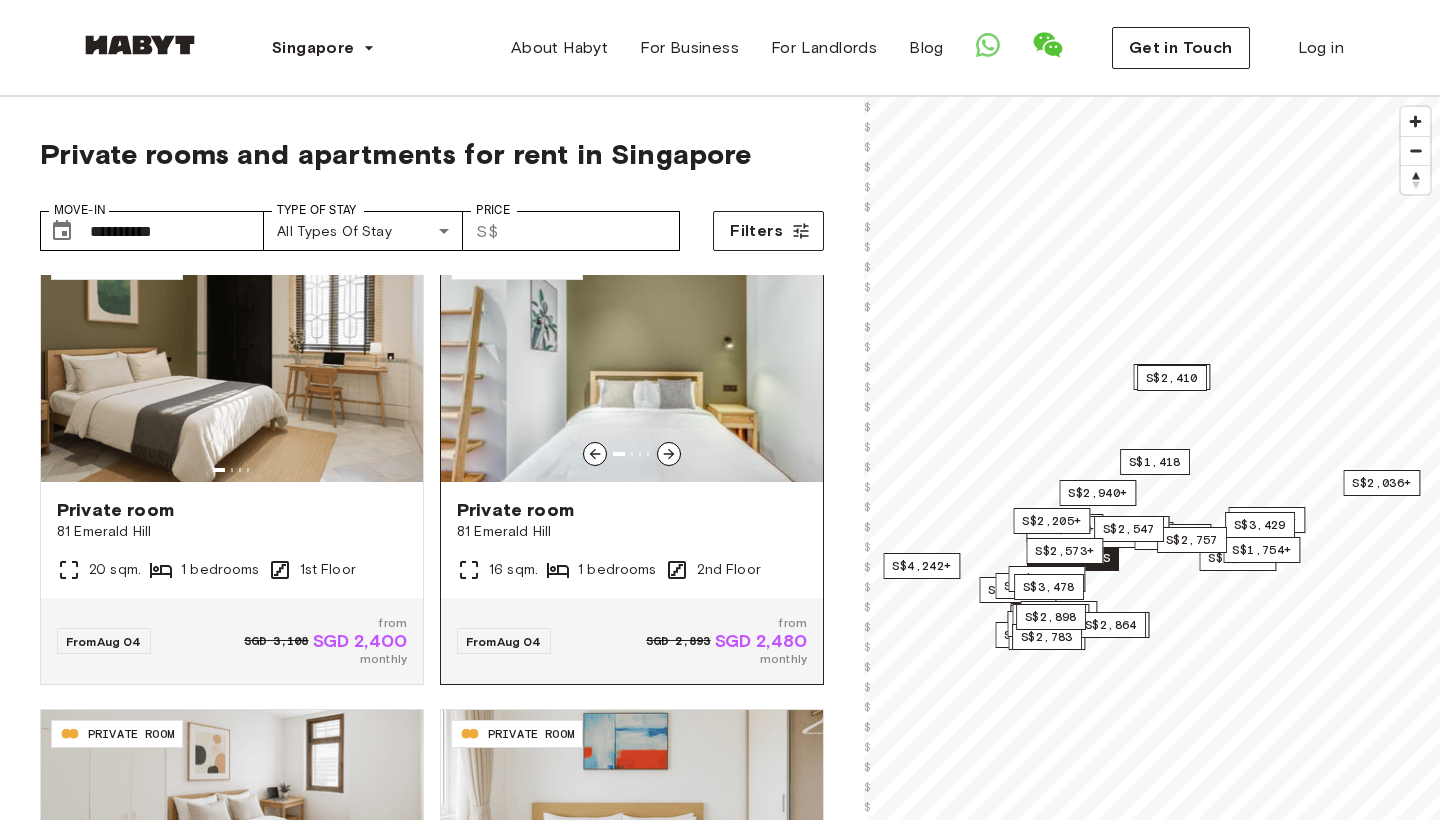 scroll, scrollTop: 29, scrollLeft: 0, axis: vertical 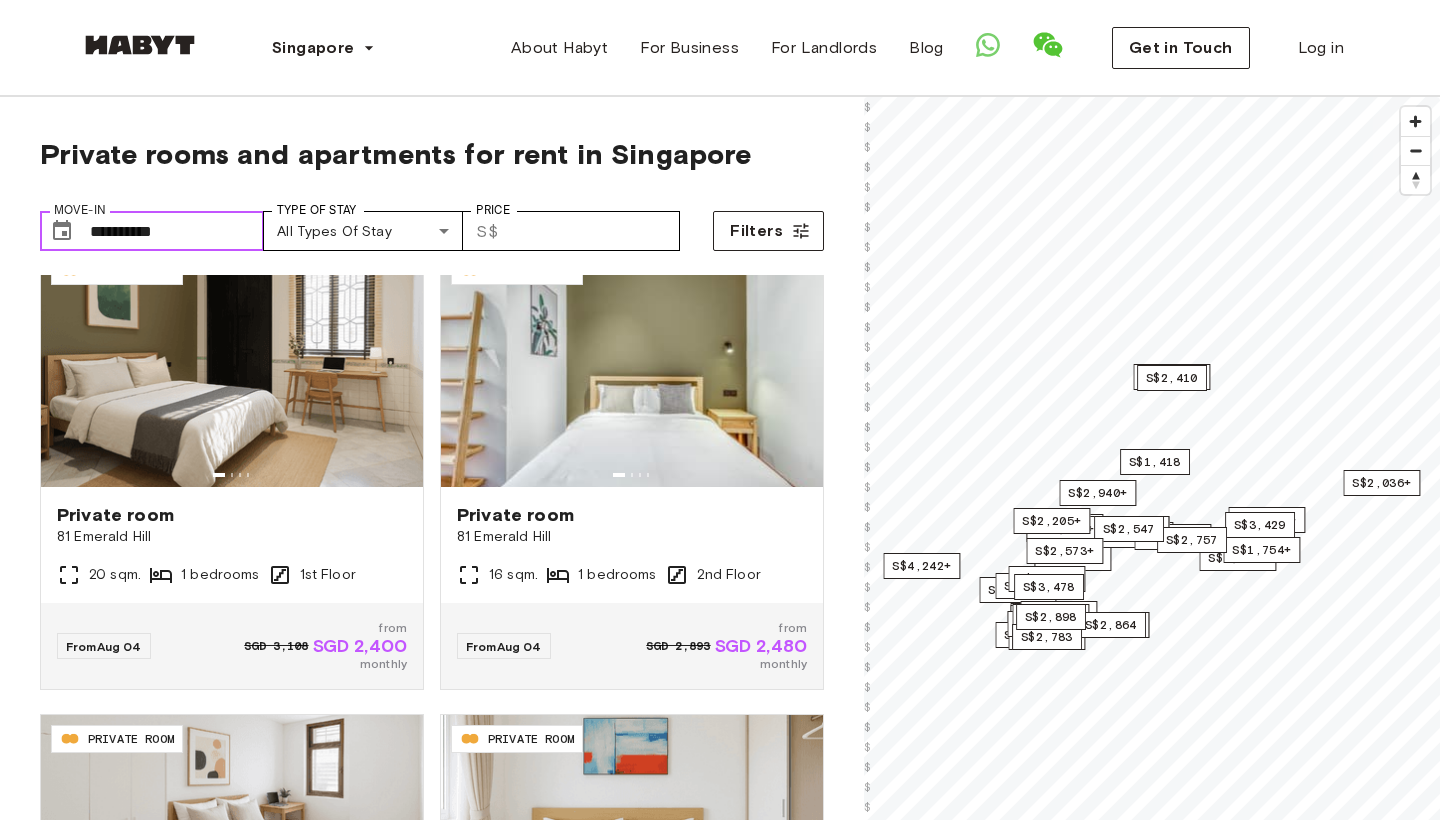 click on "**********" at bounding box center [177, 231] 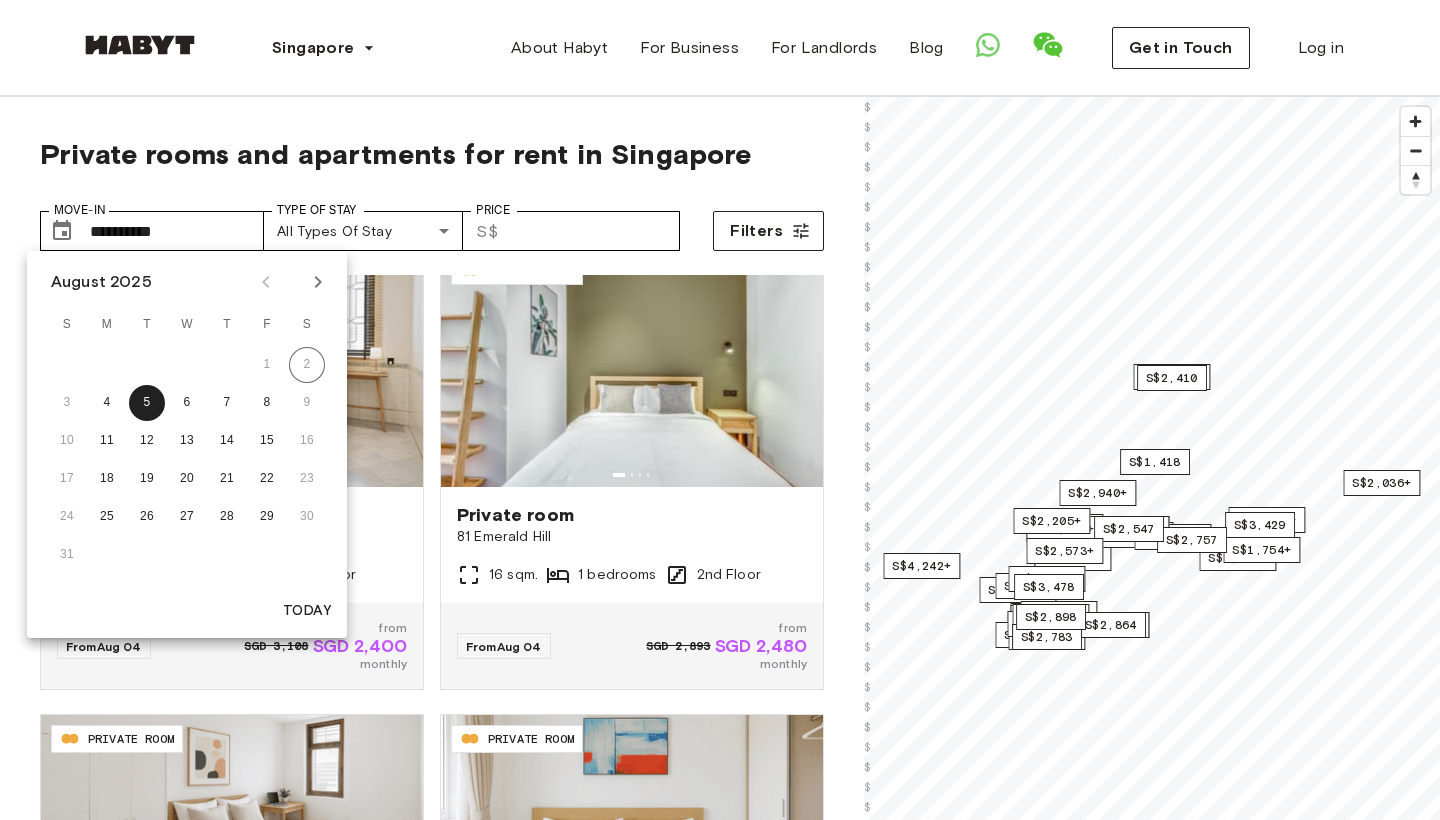 click 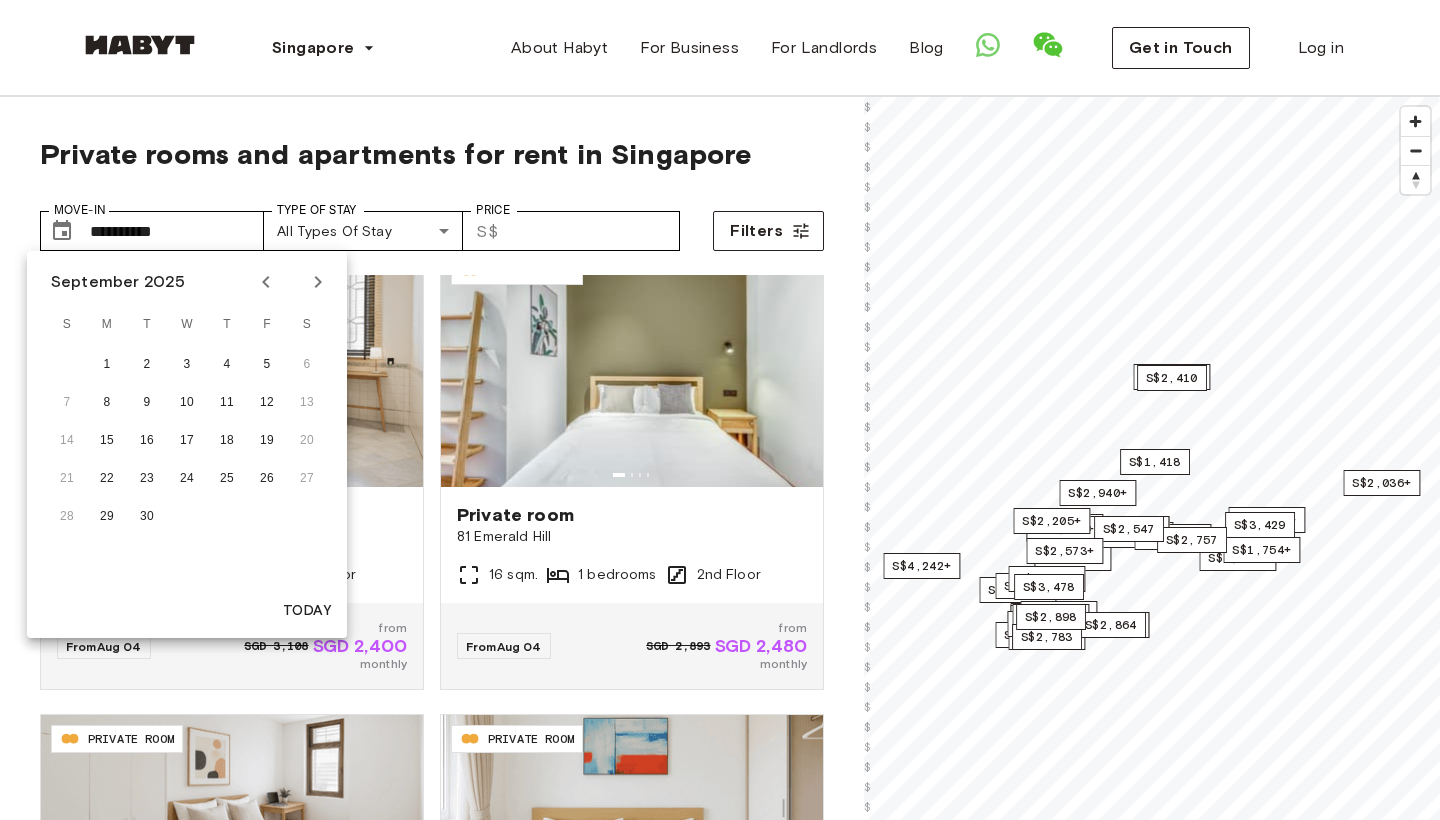 click 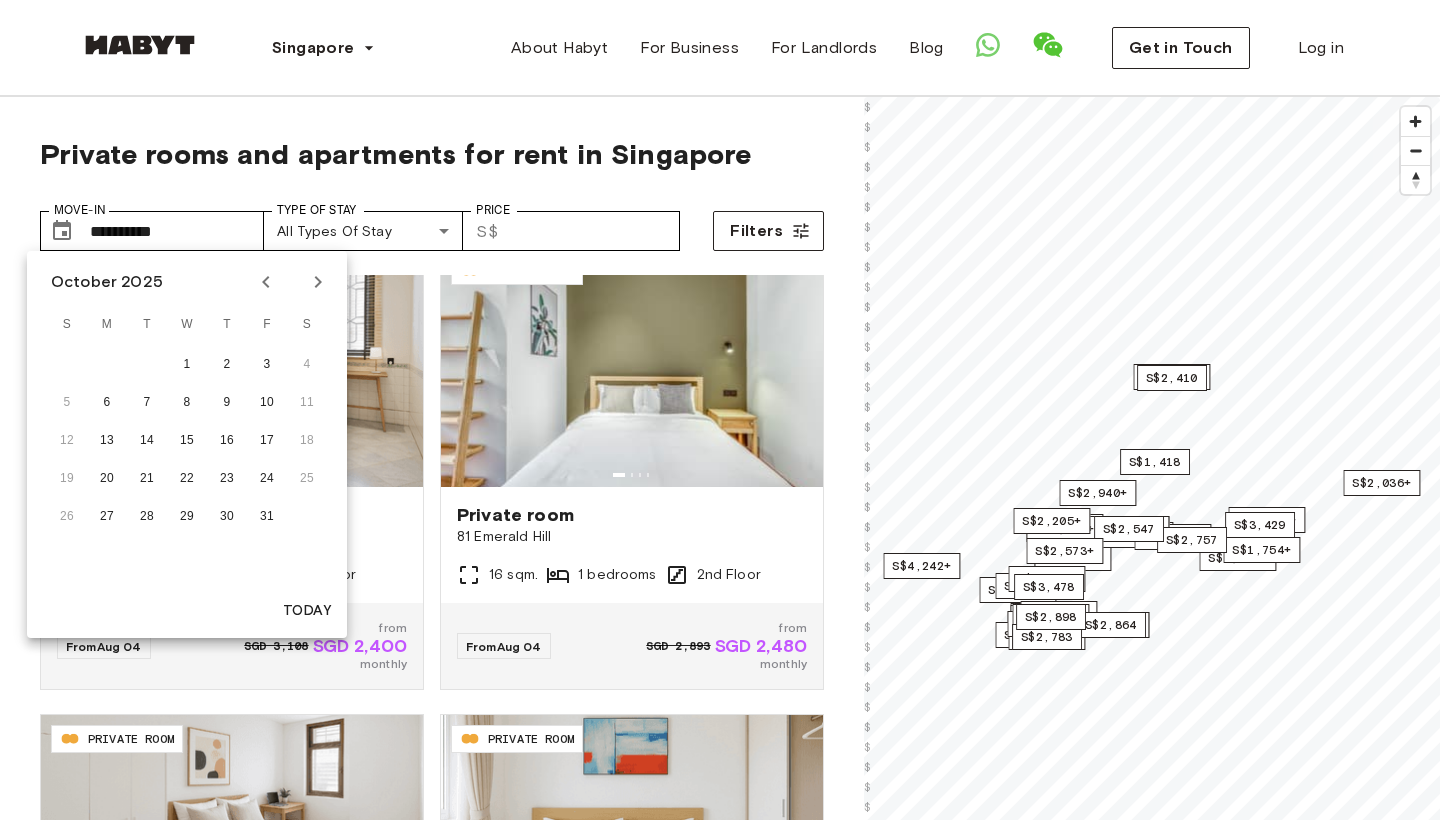 click 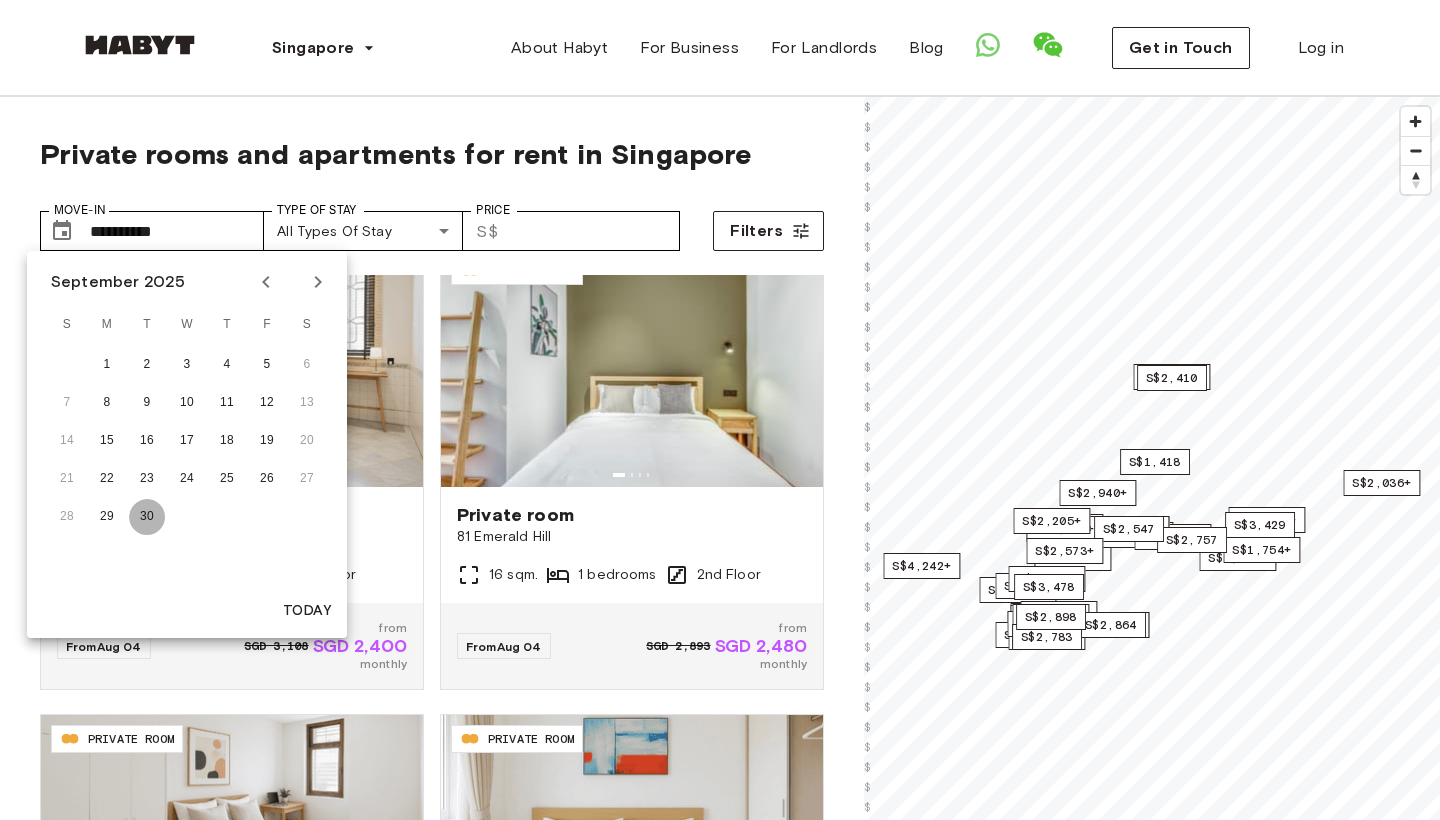 click on "30" at bounding box center [147, 517] 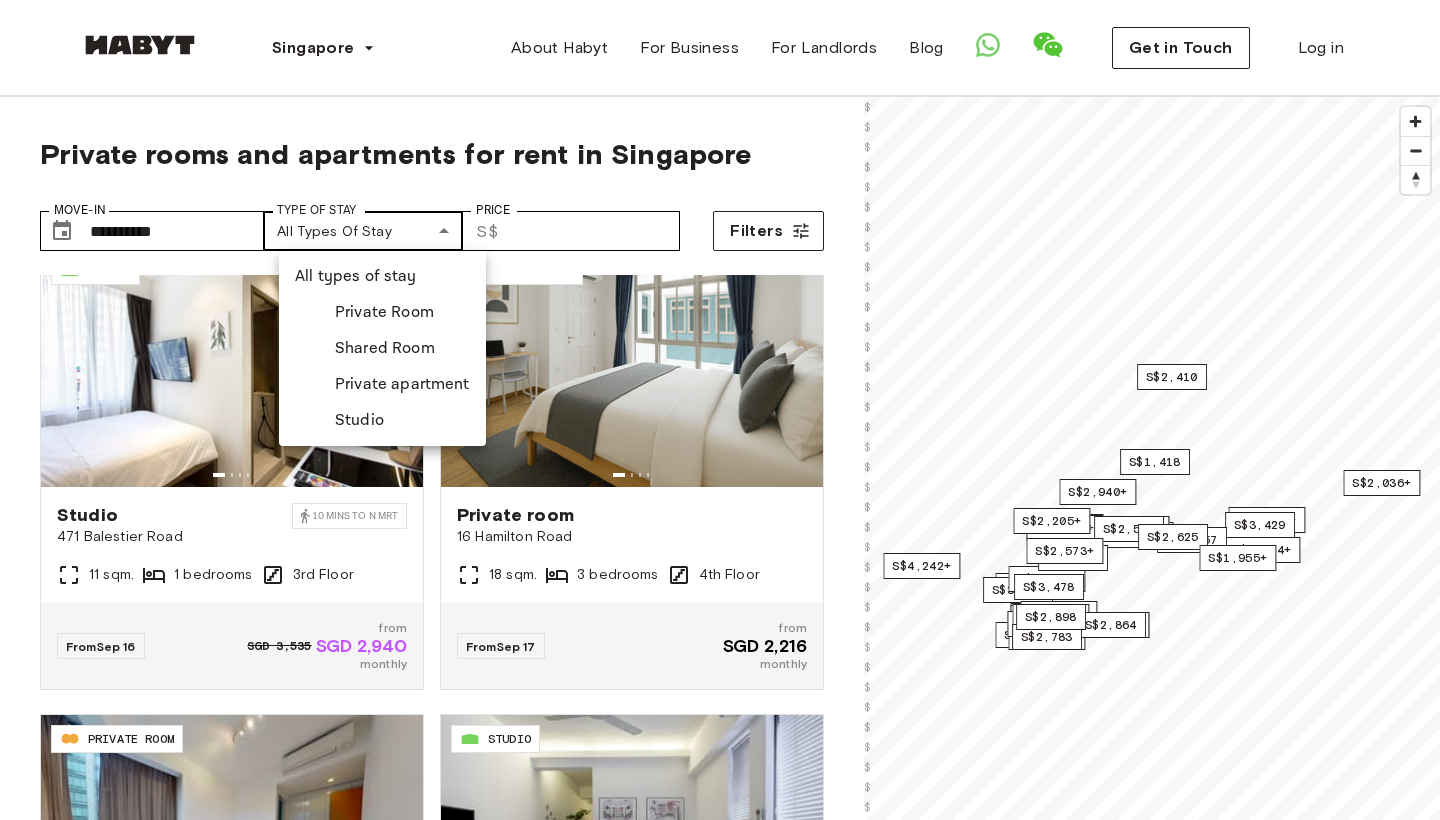 click on "**********" at bounding box center [720, 2355] 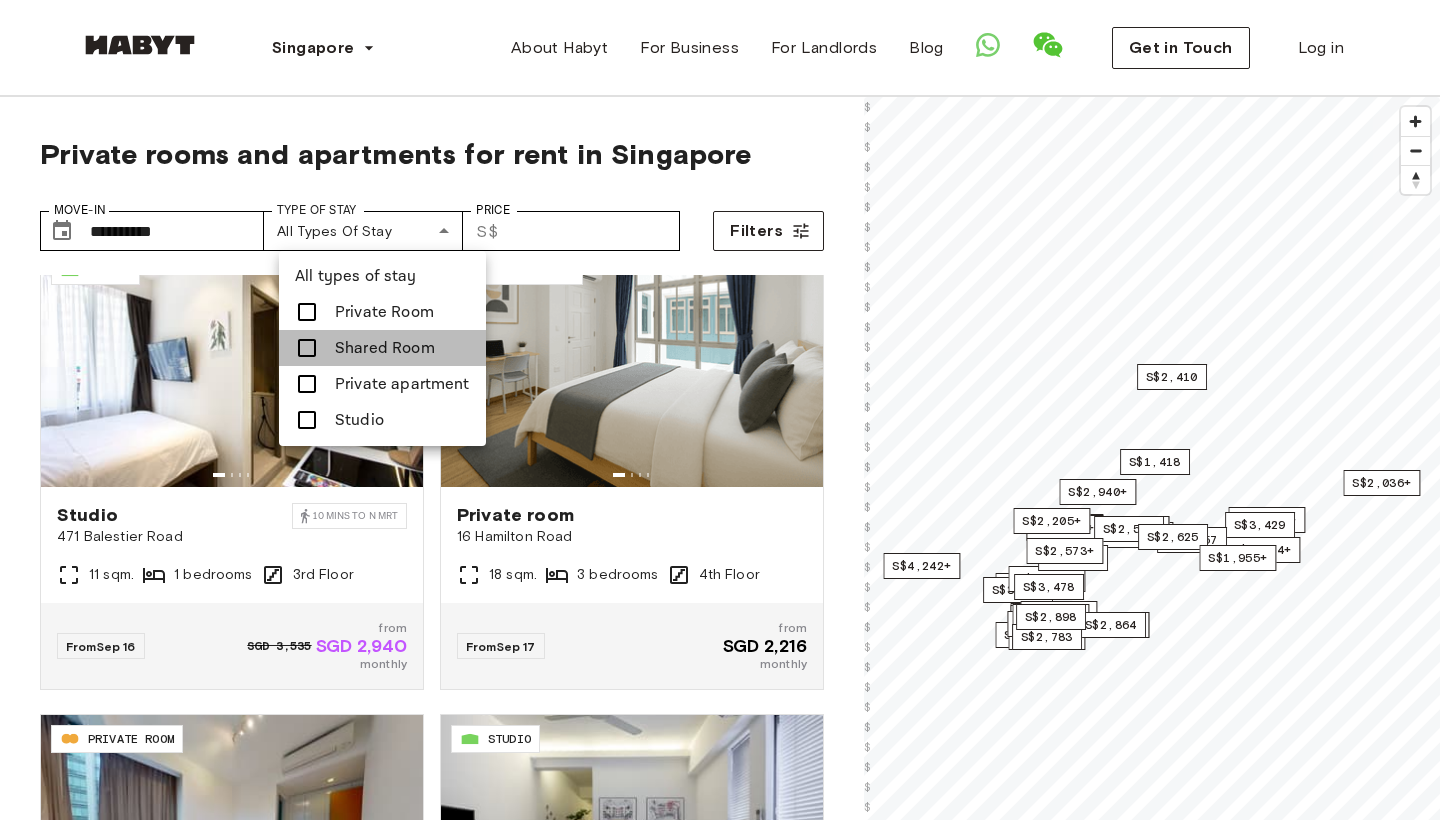click on "Shared Room" at bounding box center [385, 348] 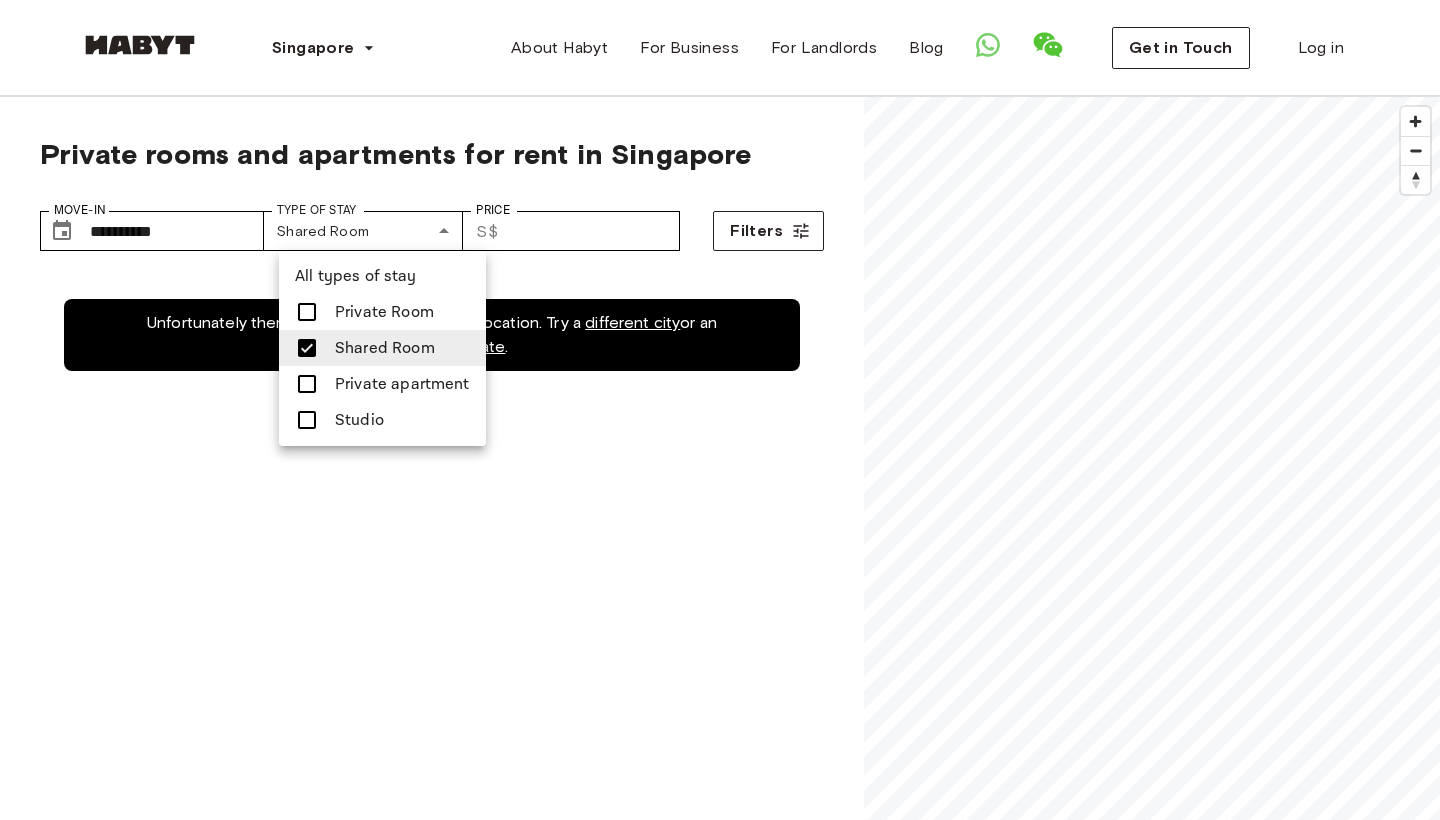scroll, scrollTop: 0, scrollLeft: 0, axis: both 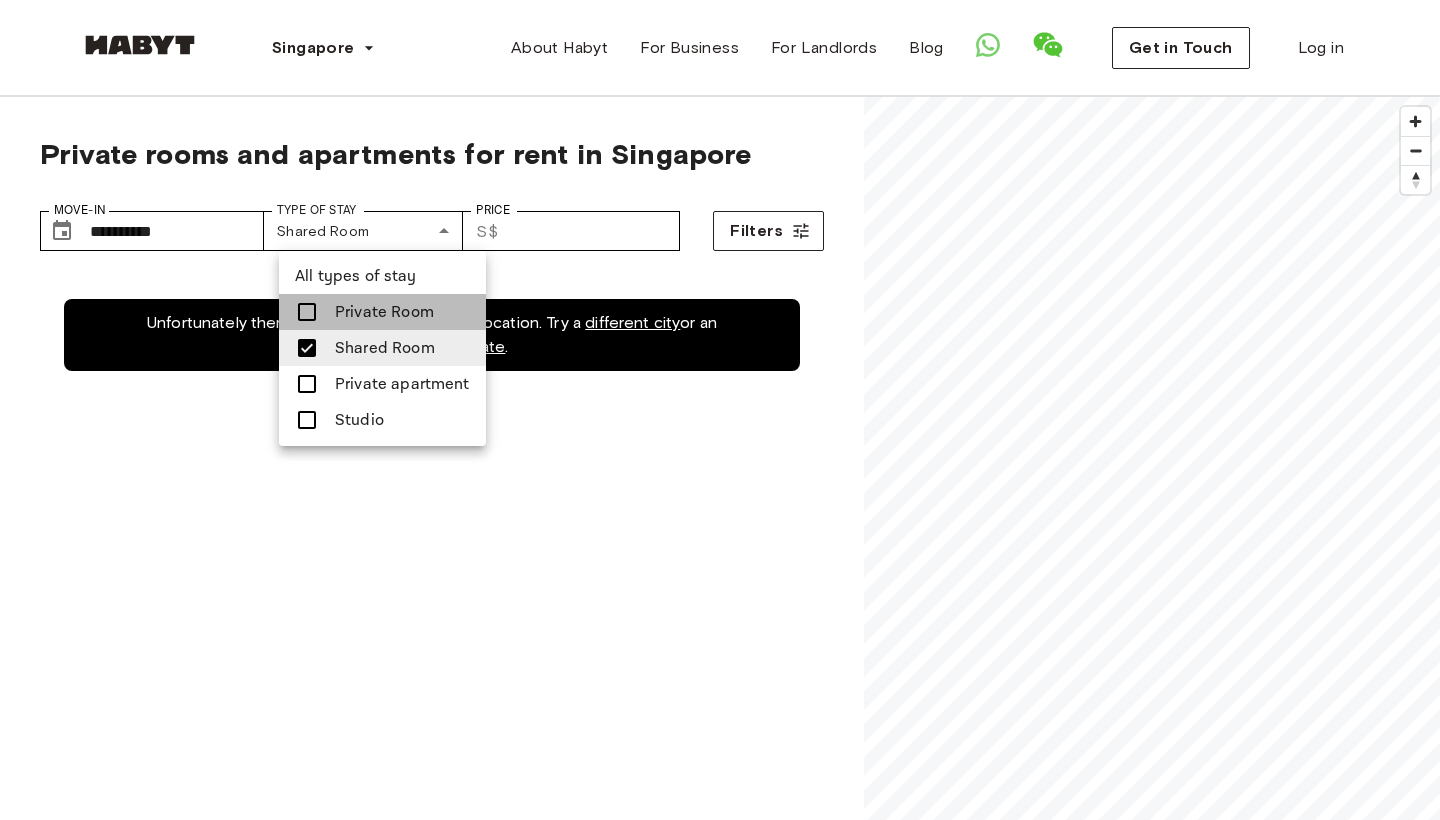 click on "Private Room" at bounding box center [384, 312] 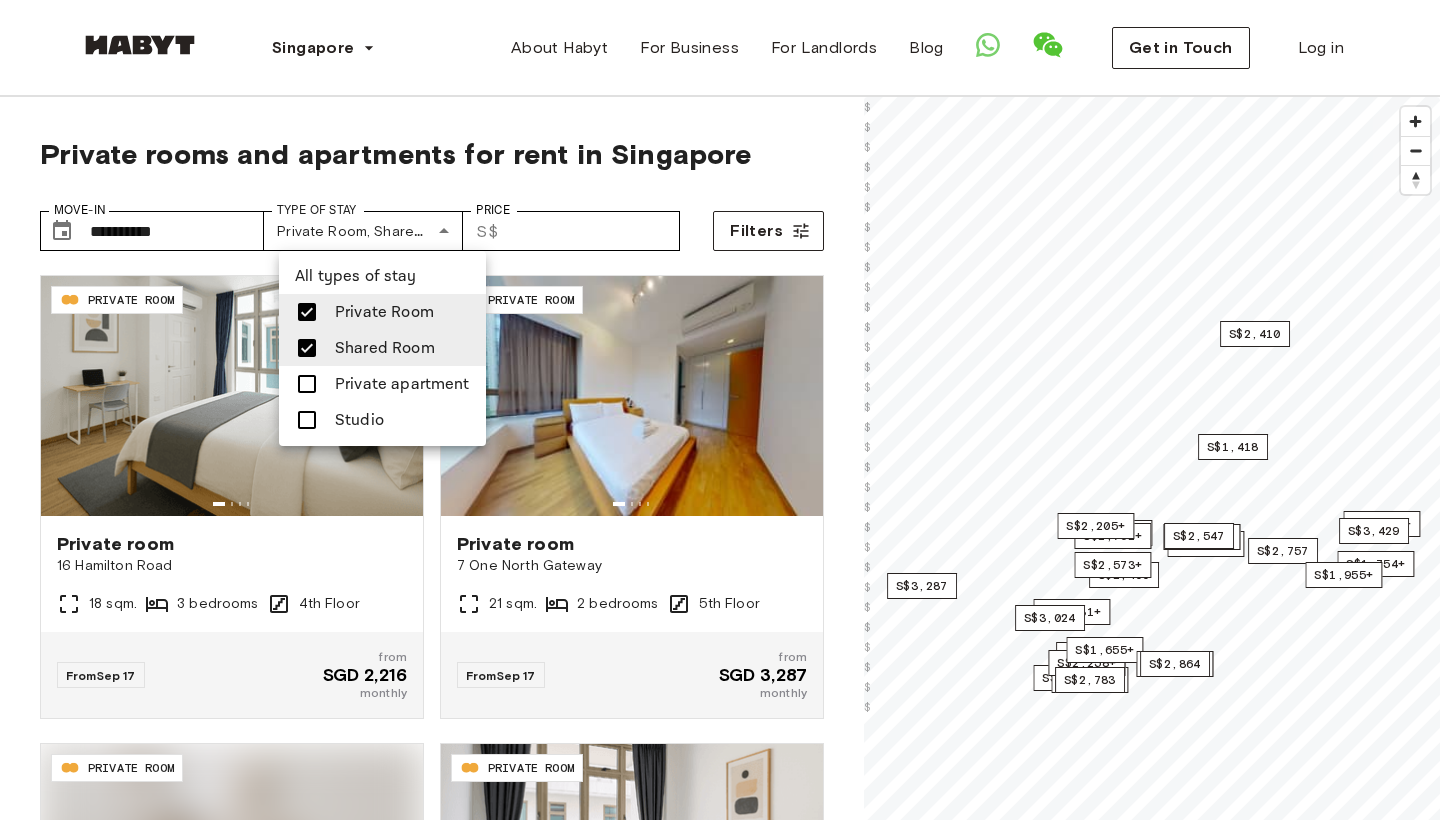 click on "Shared Room" at bounding box center (385, 348) 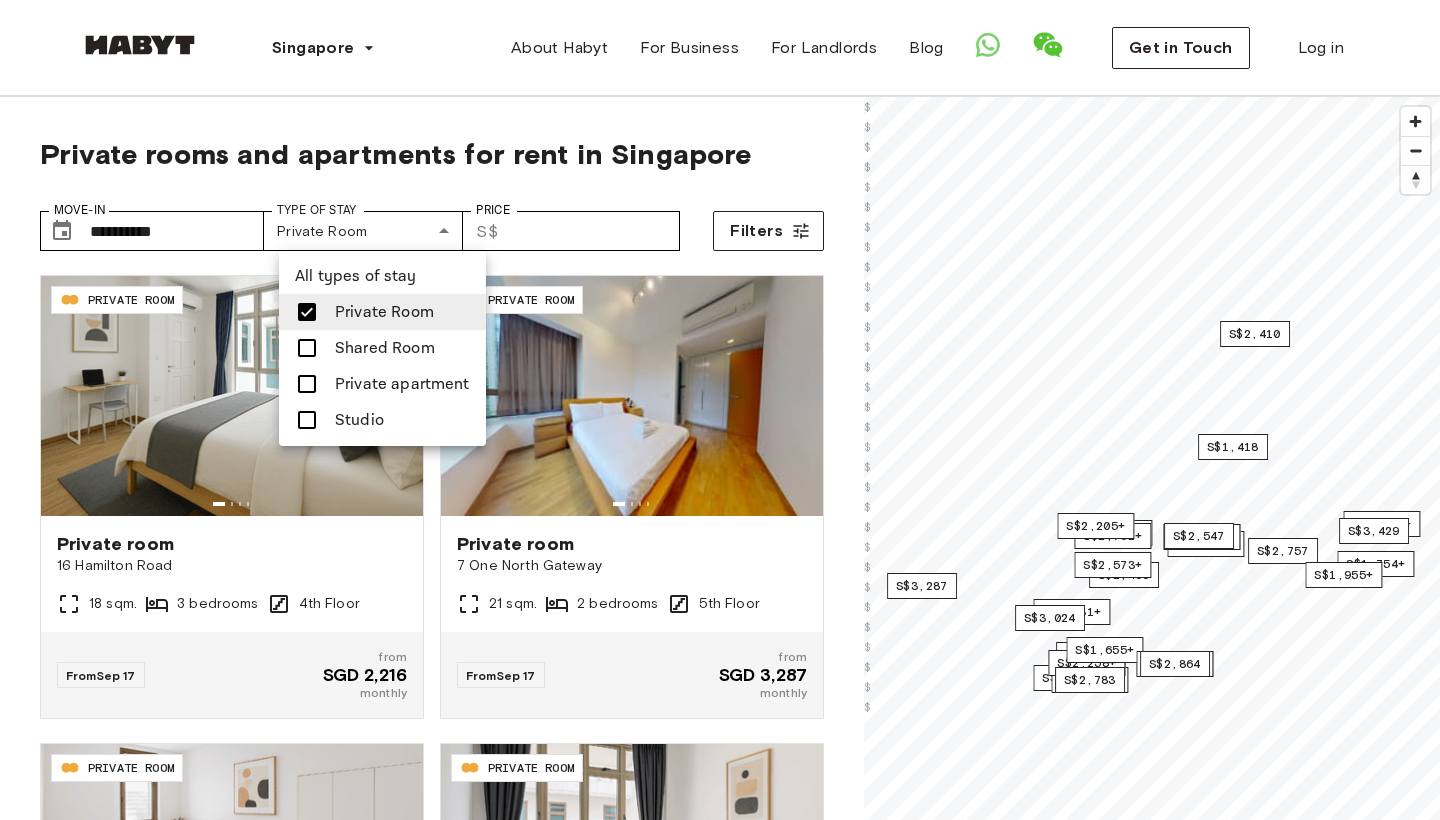 click on "Private apartment" at bounding box center (402, 384) 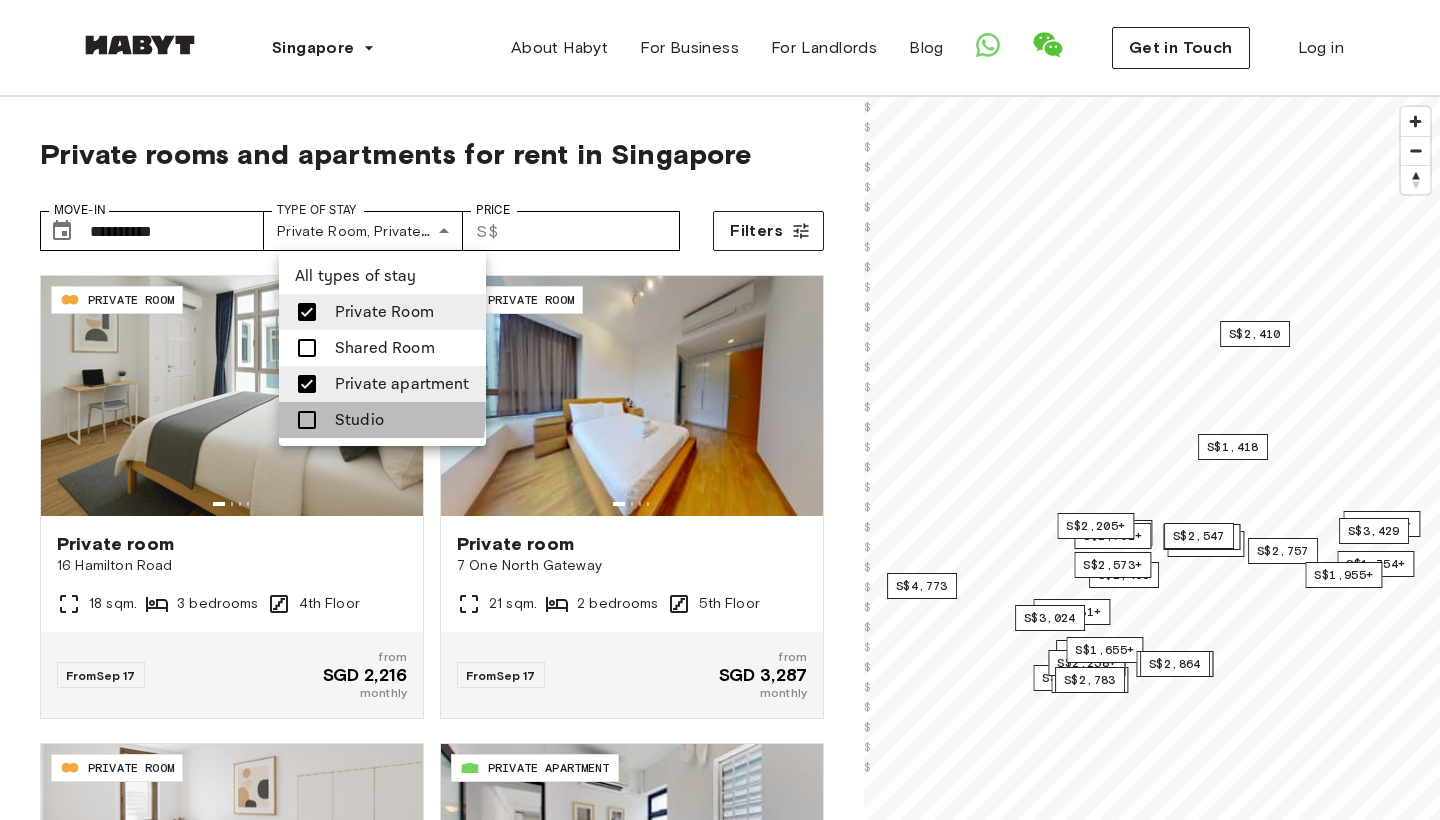 click at bounding box center [313, 420] 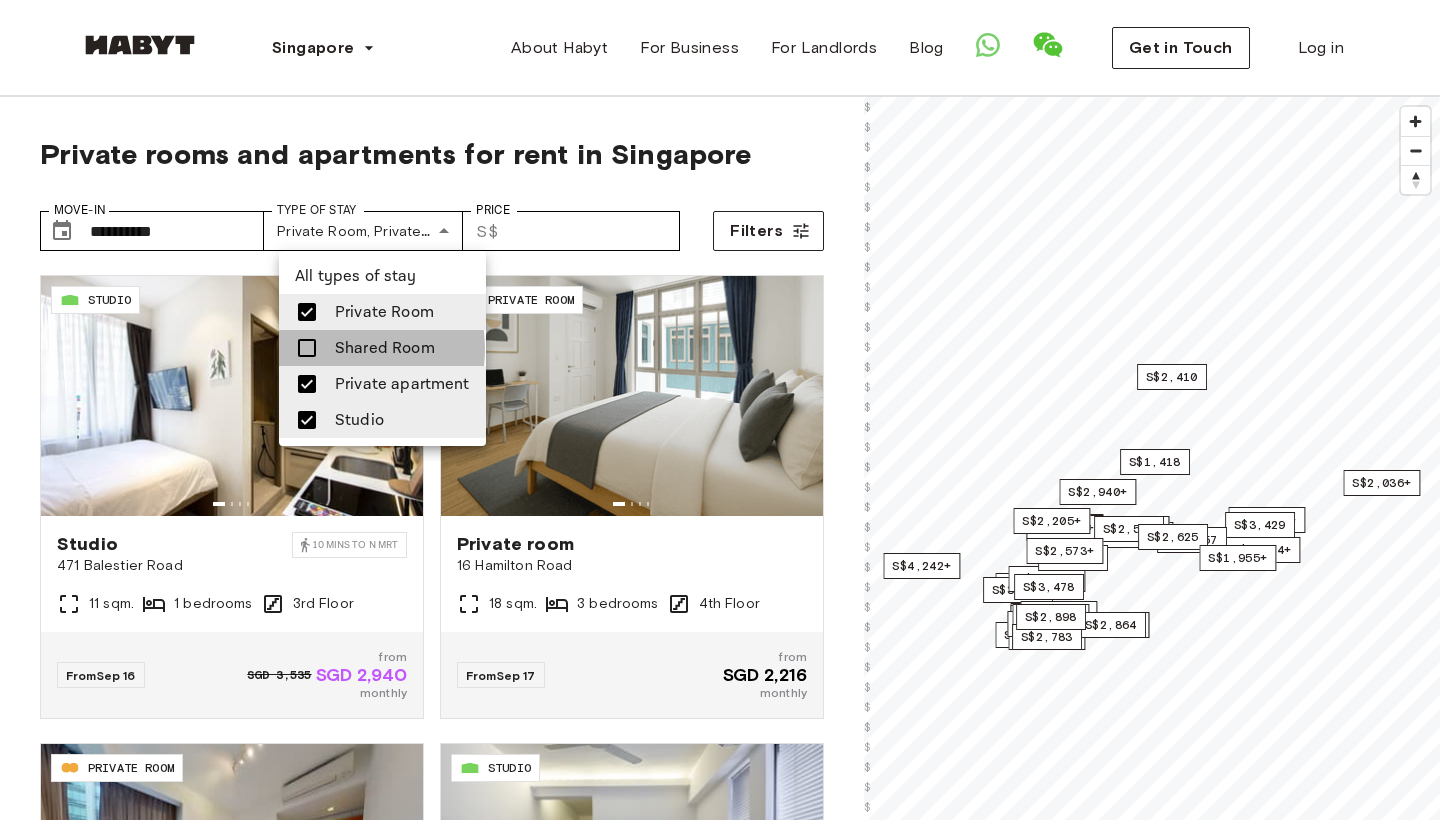 click on "Shared Room" at bounding box center (385, 348) 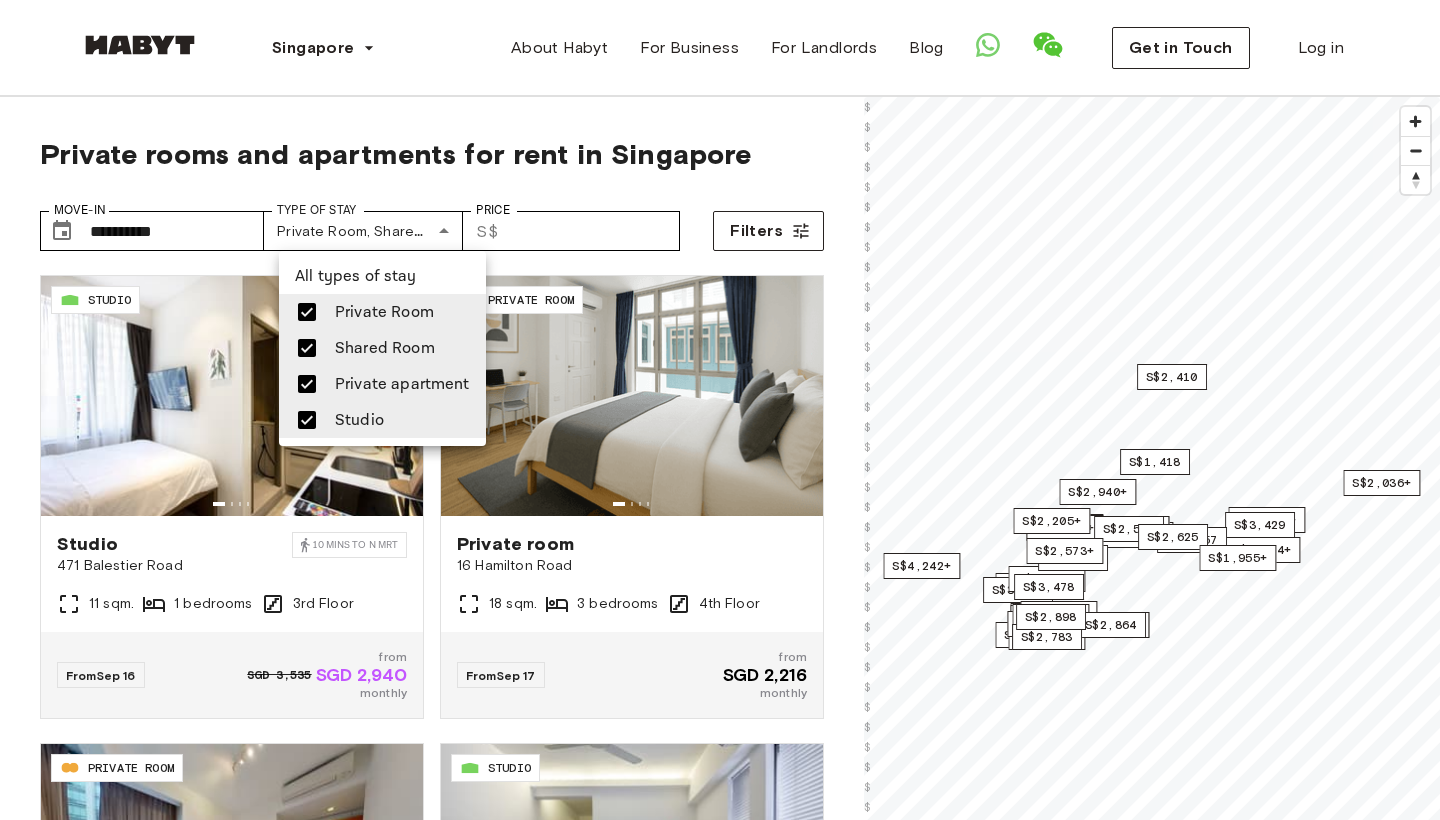 click at bounding box center (720, 410) 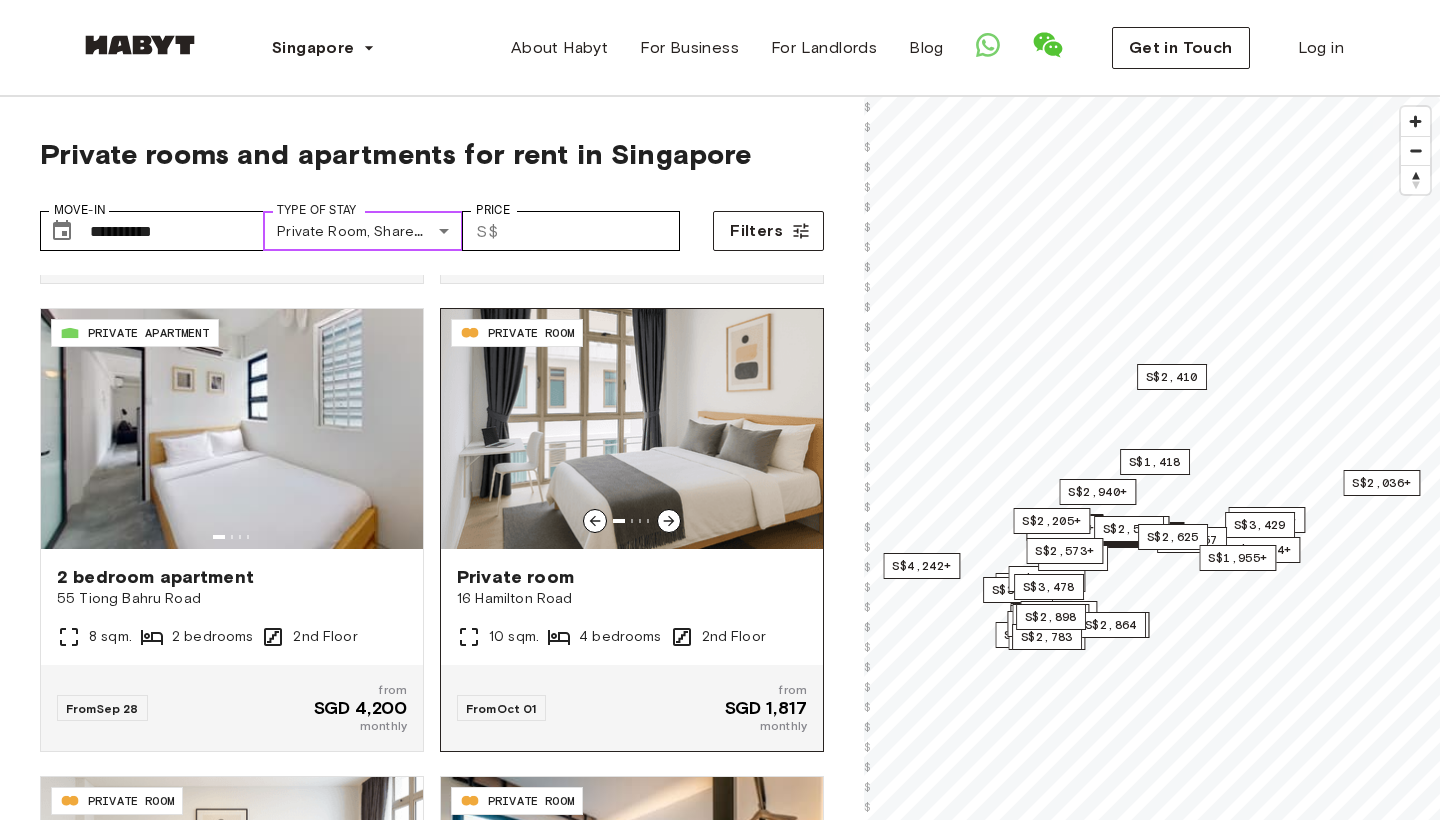 scroll, scrollTop: 1373, scrollLeft: 0, axis: vertical 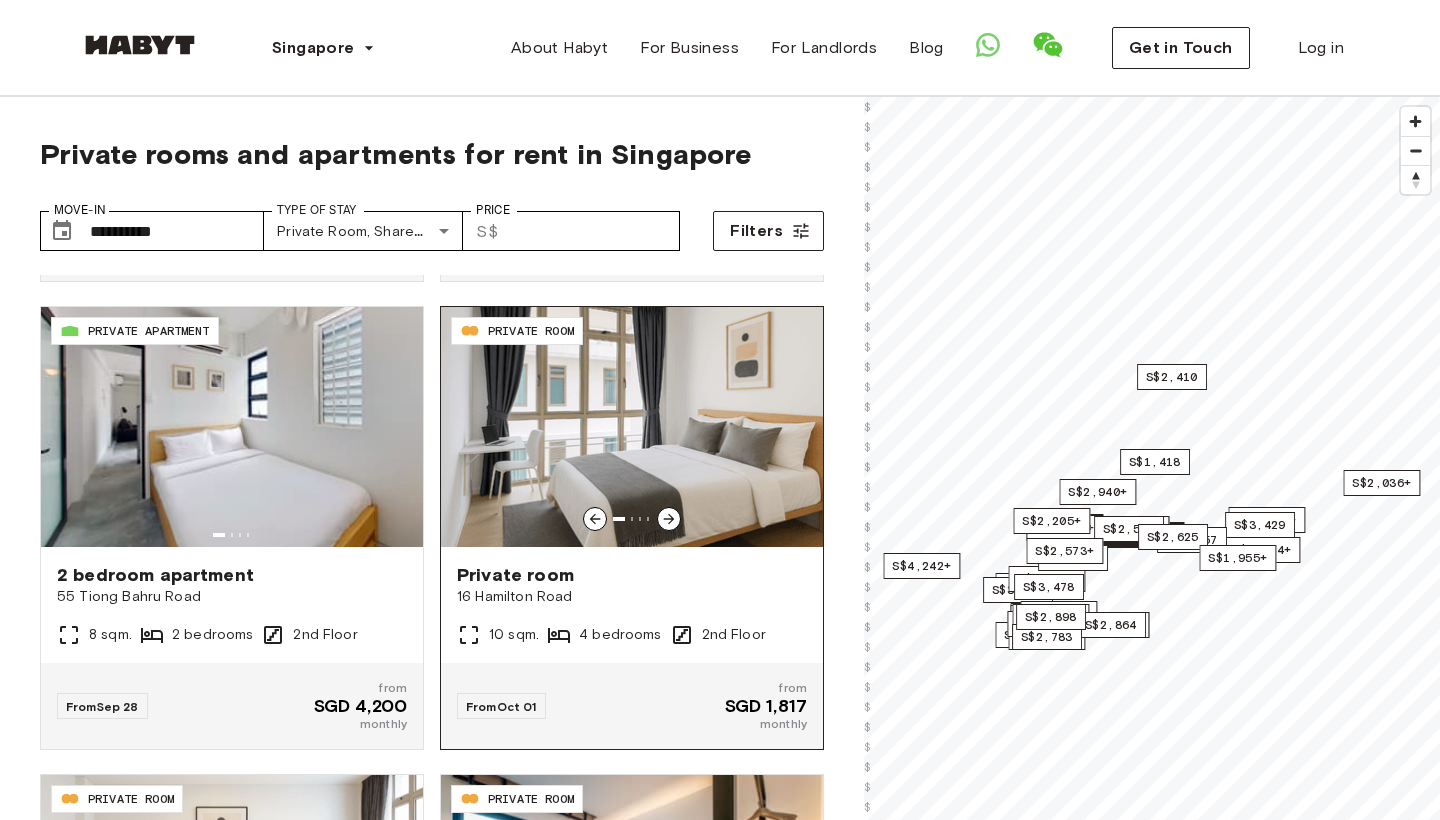 click 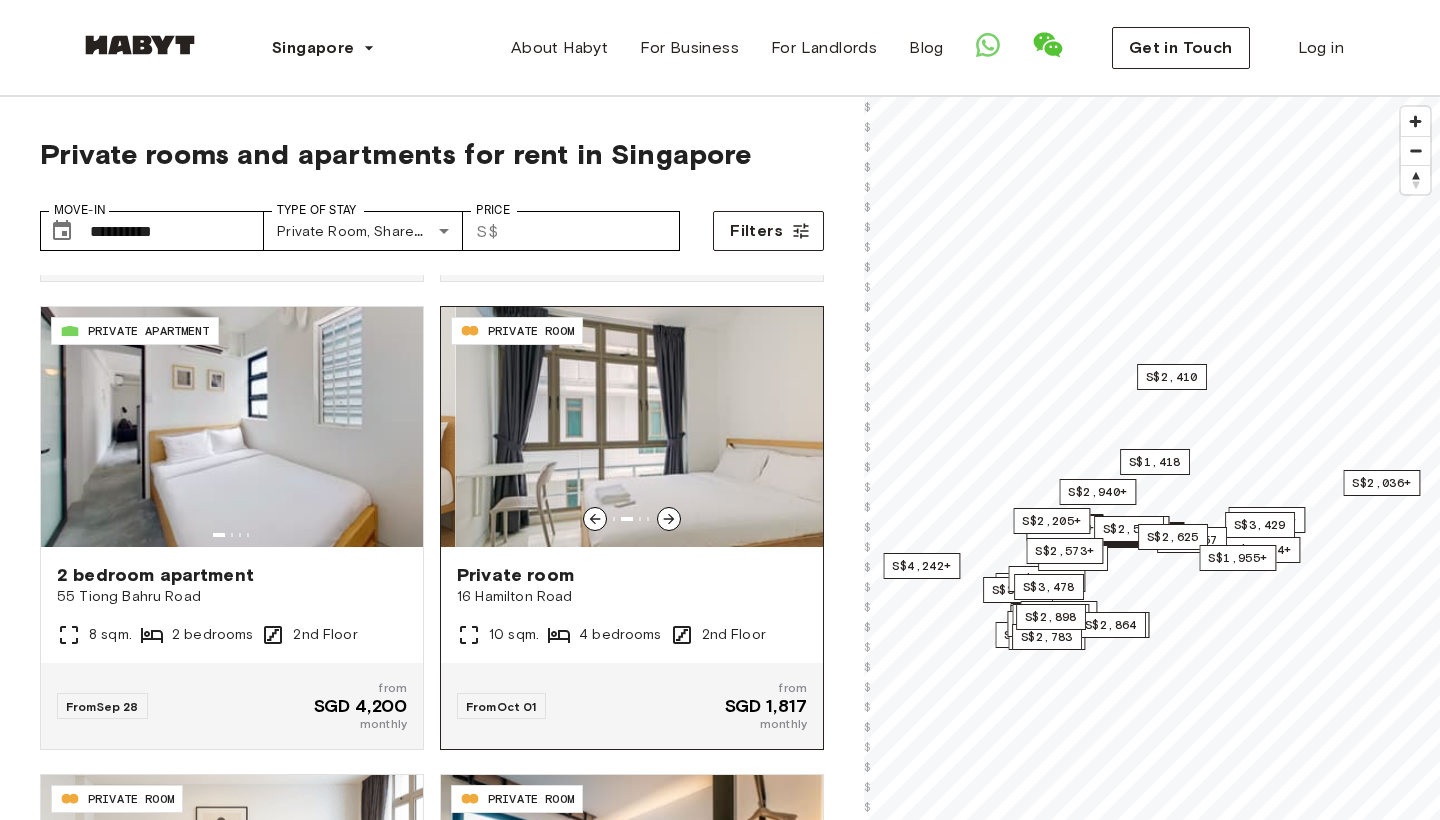 click 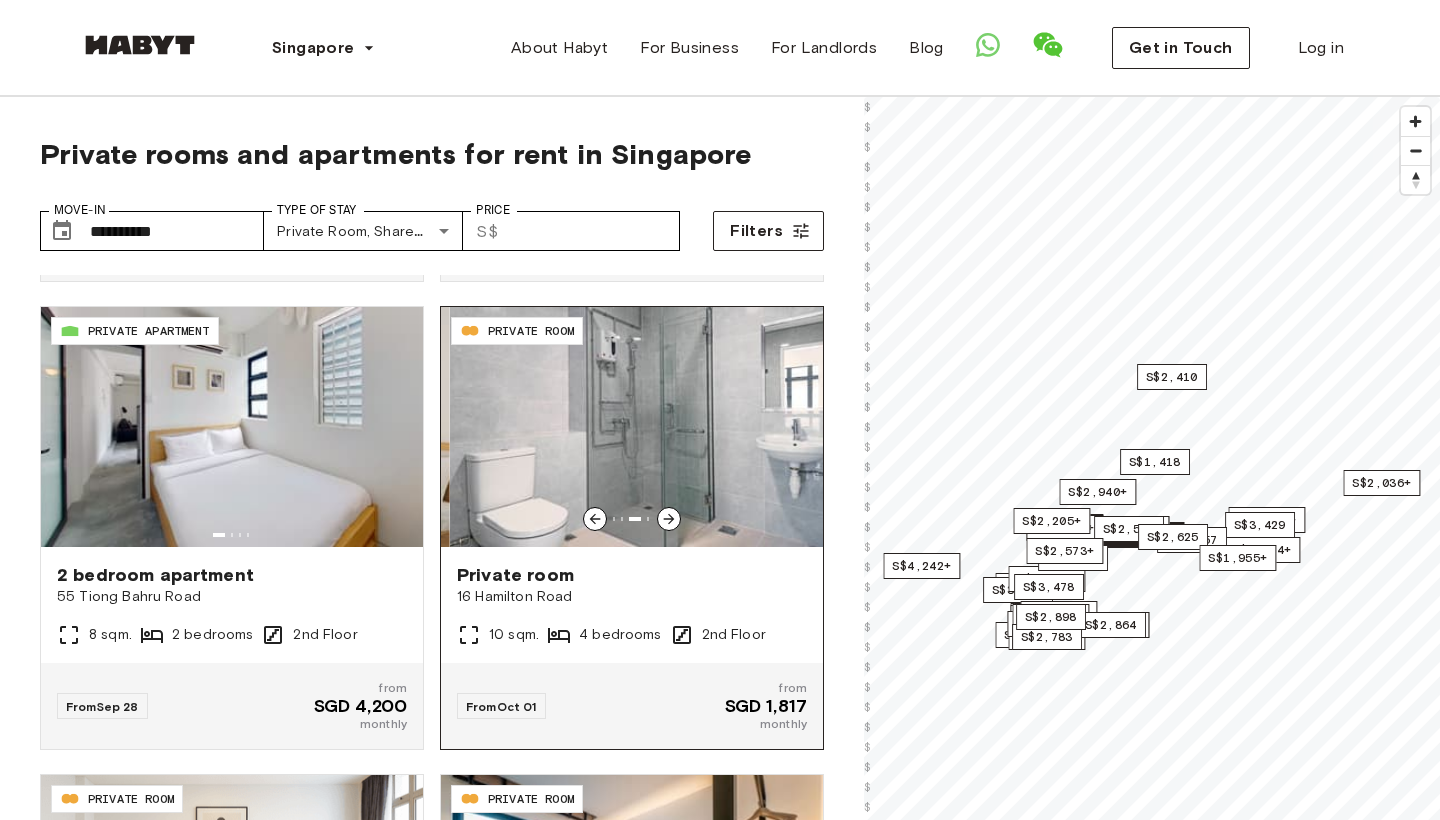 click 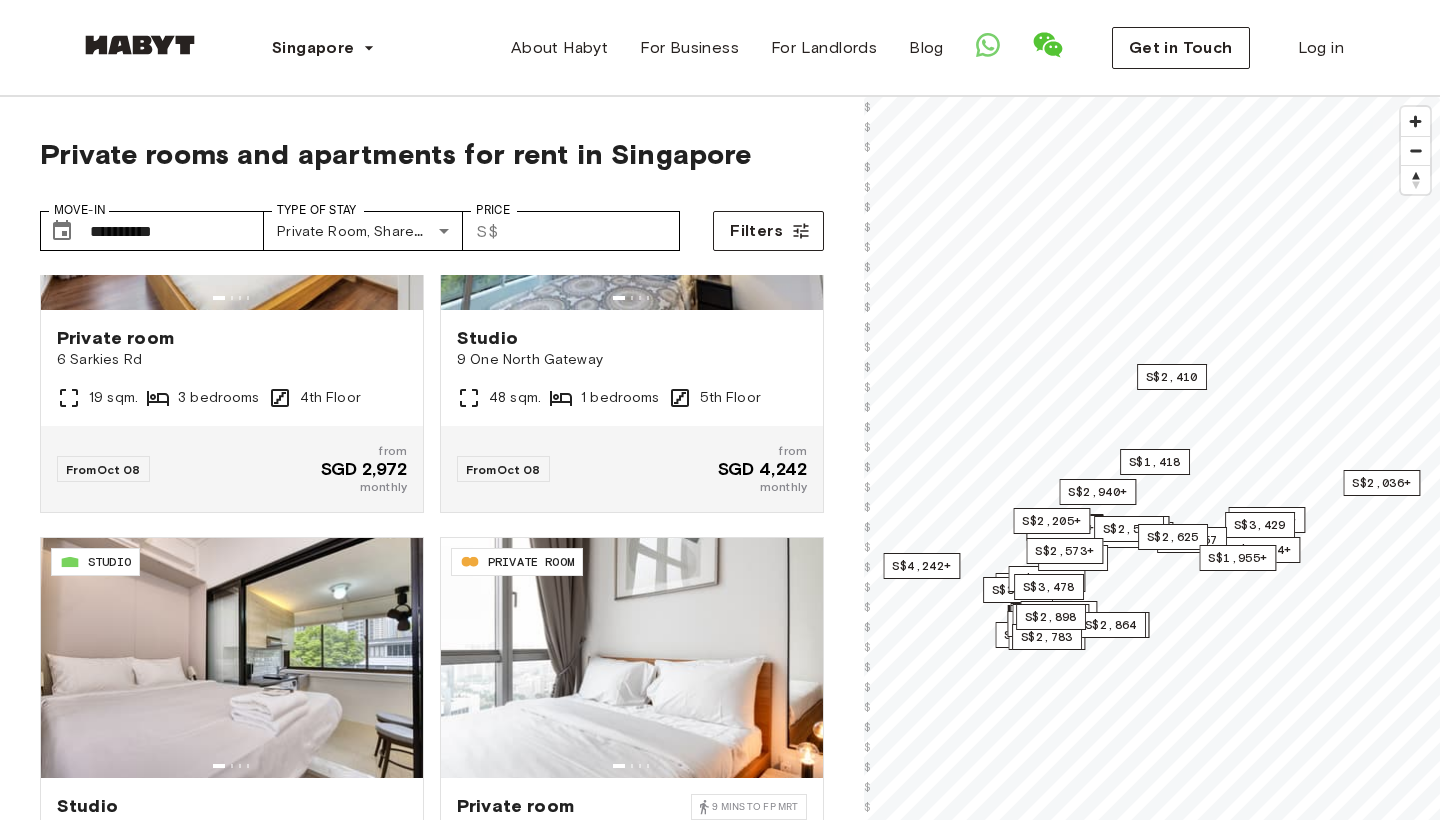 scroll, scrollTop: 3950, scrollLeft: 0, axis: vertical 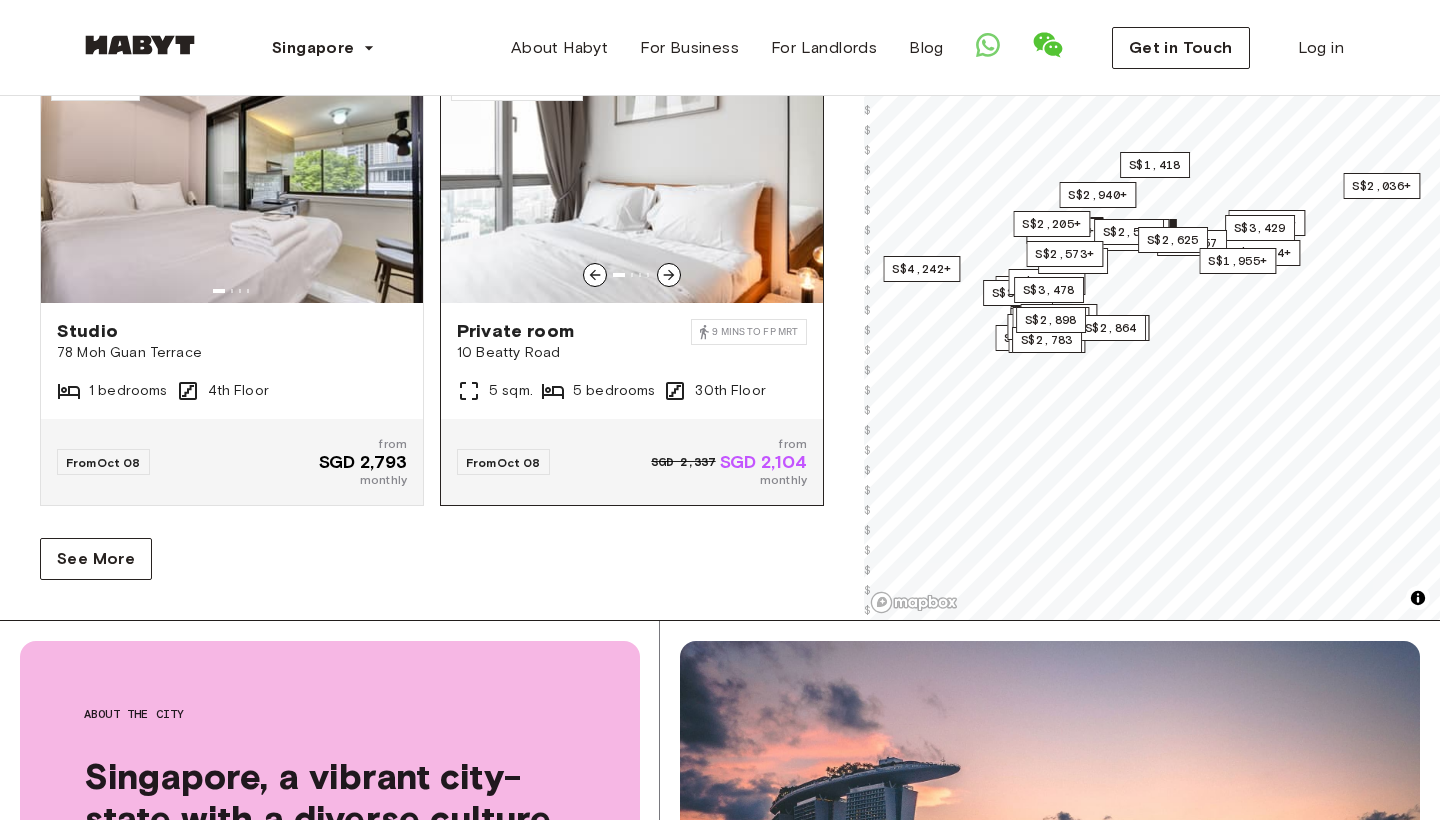click 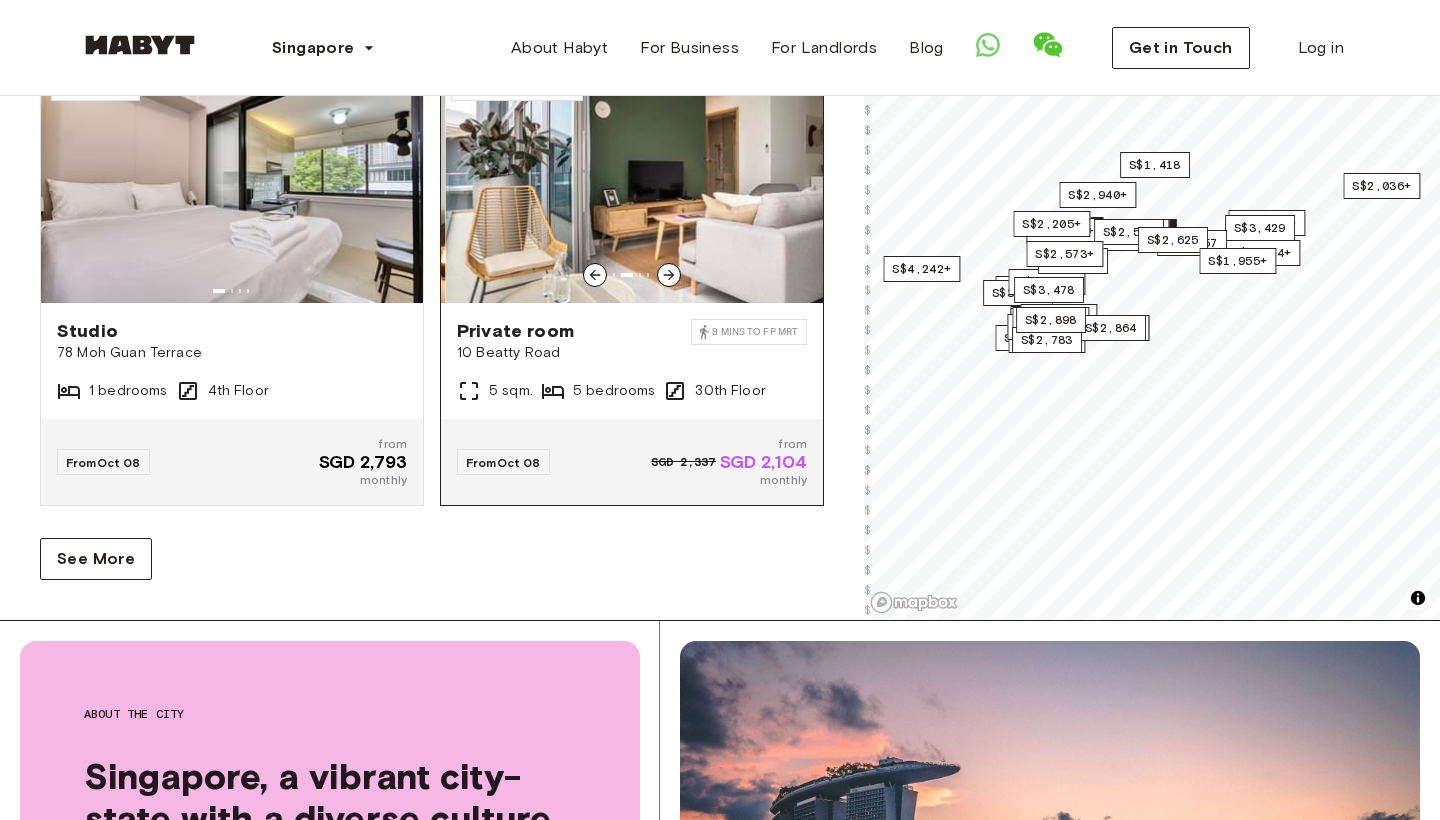 click 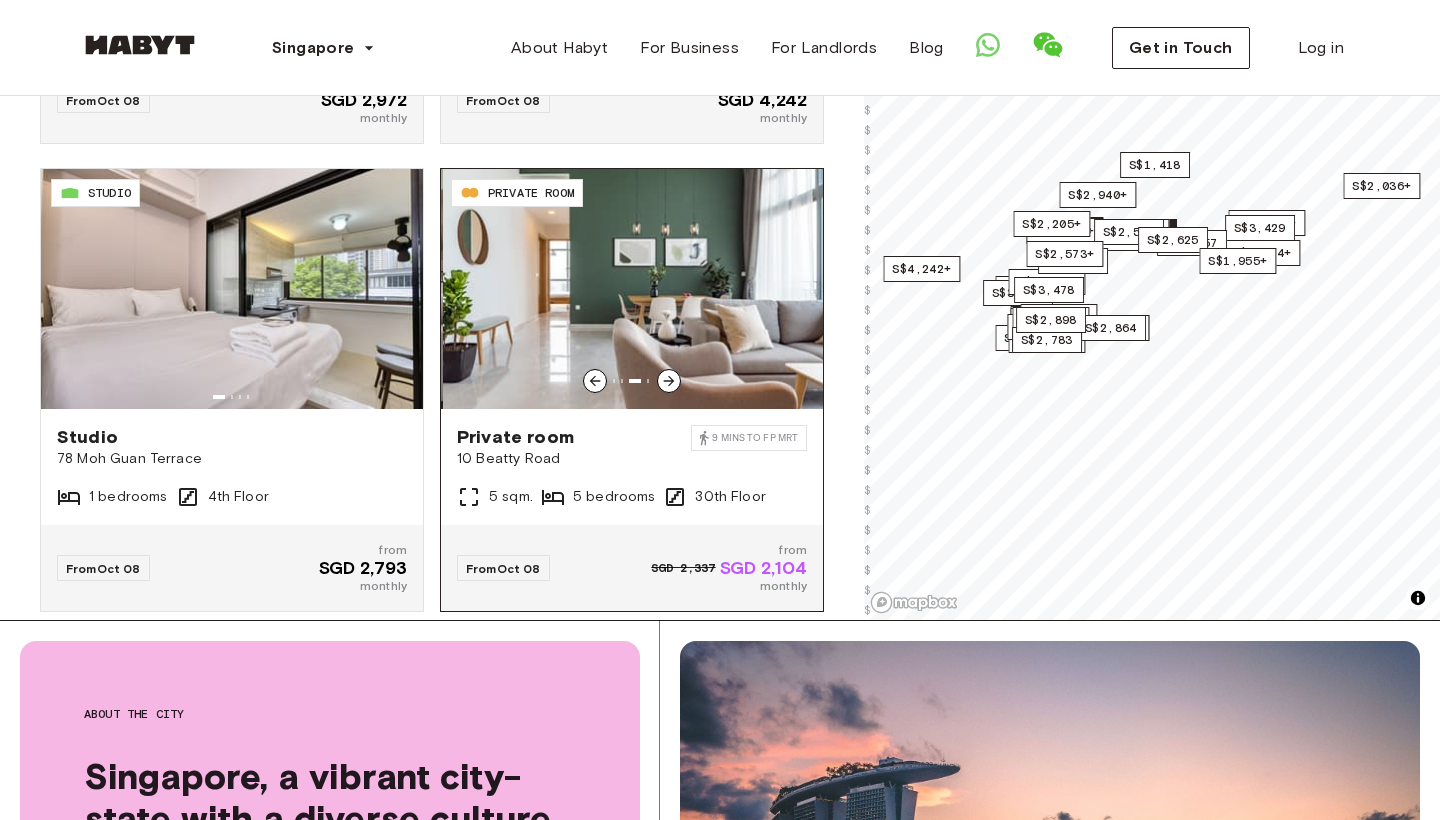 scroll, scrollTop: 3840, scrollLeft: 0, axis: vertical 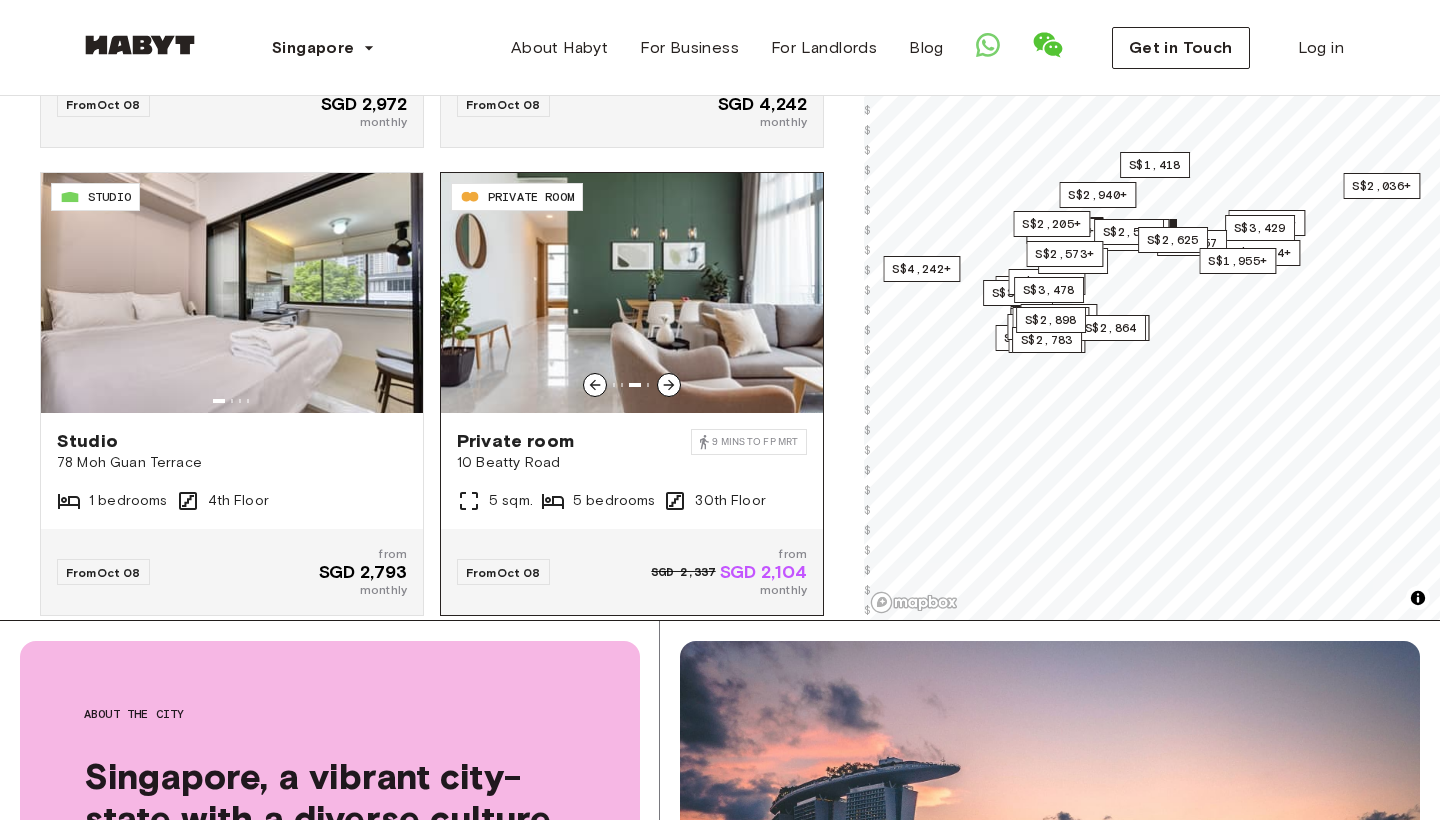 click 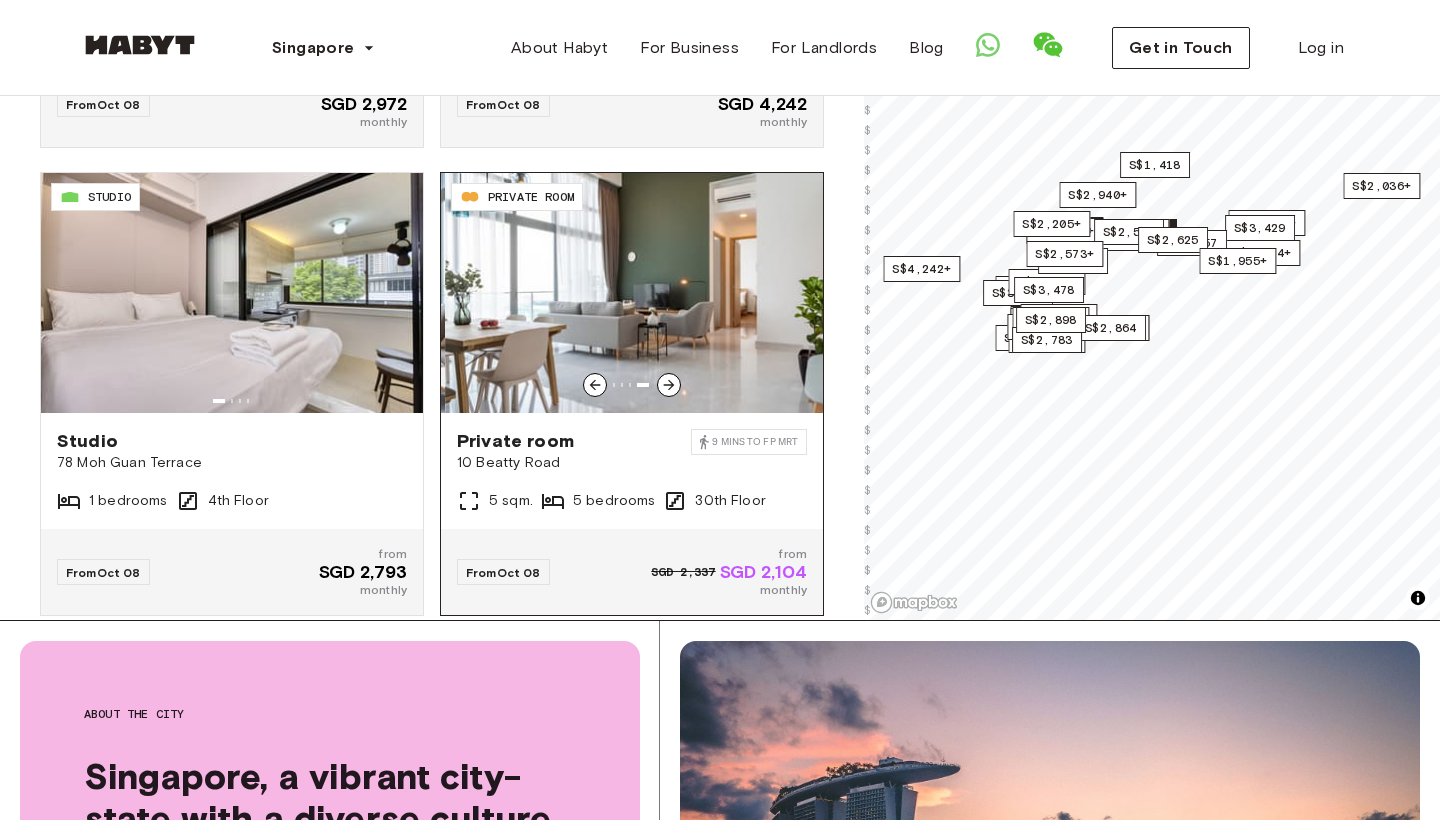 click 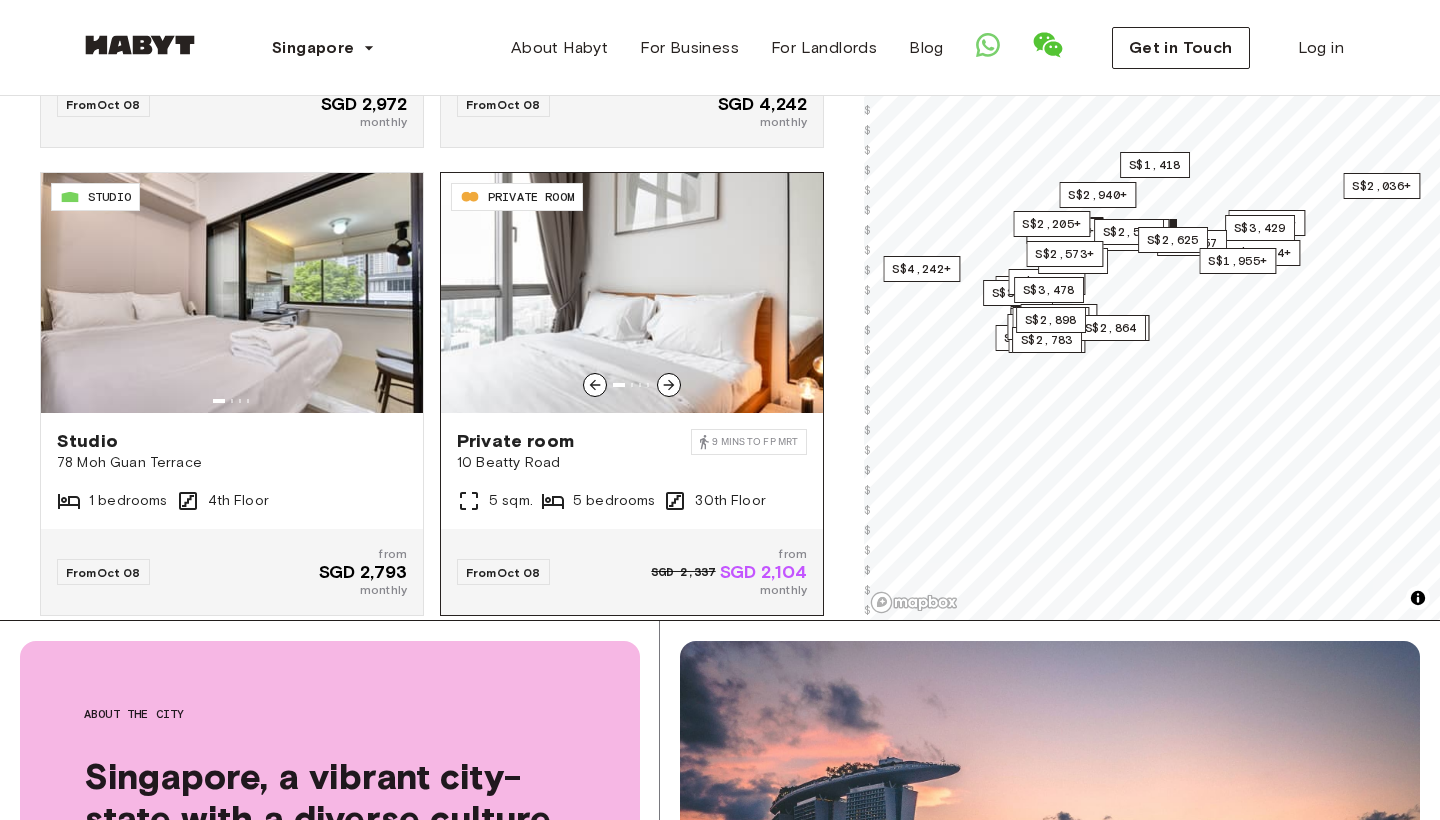 click 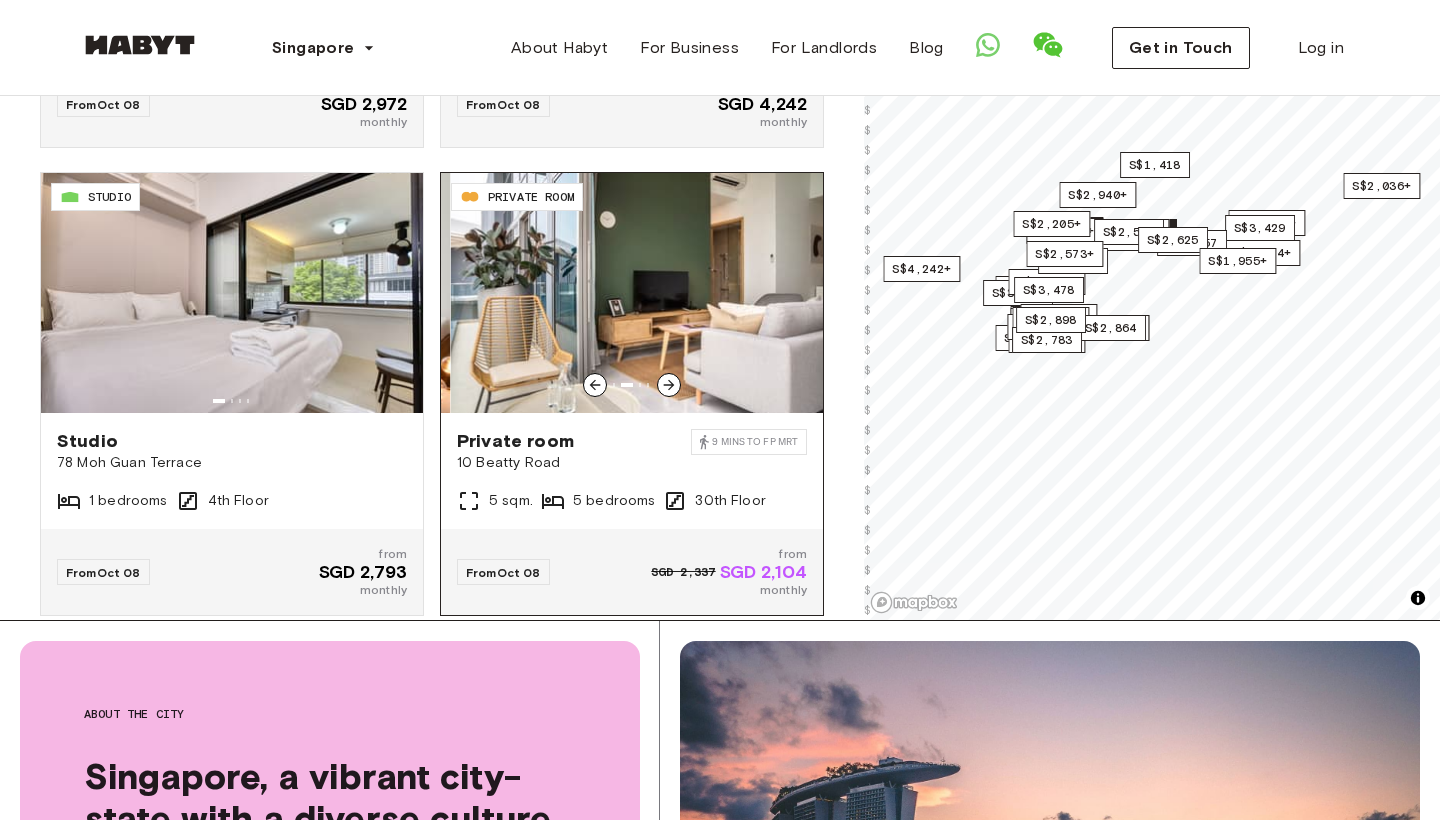 click 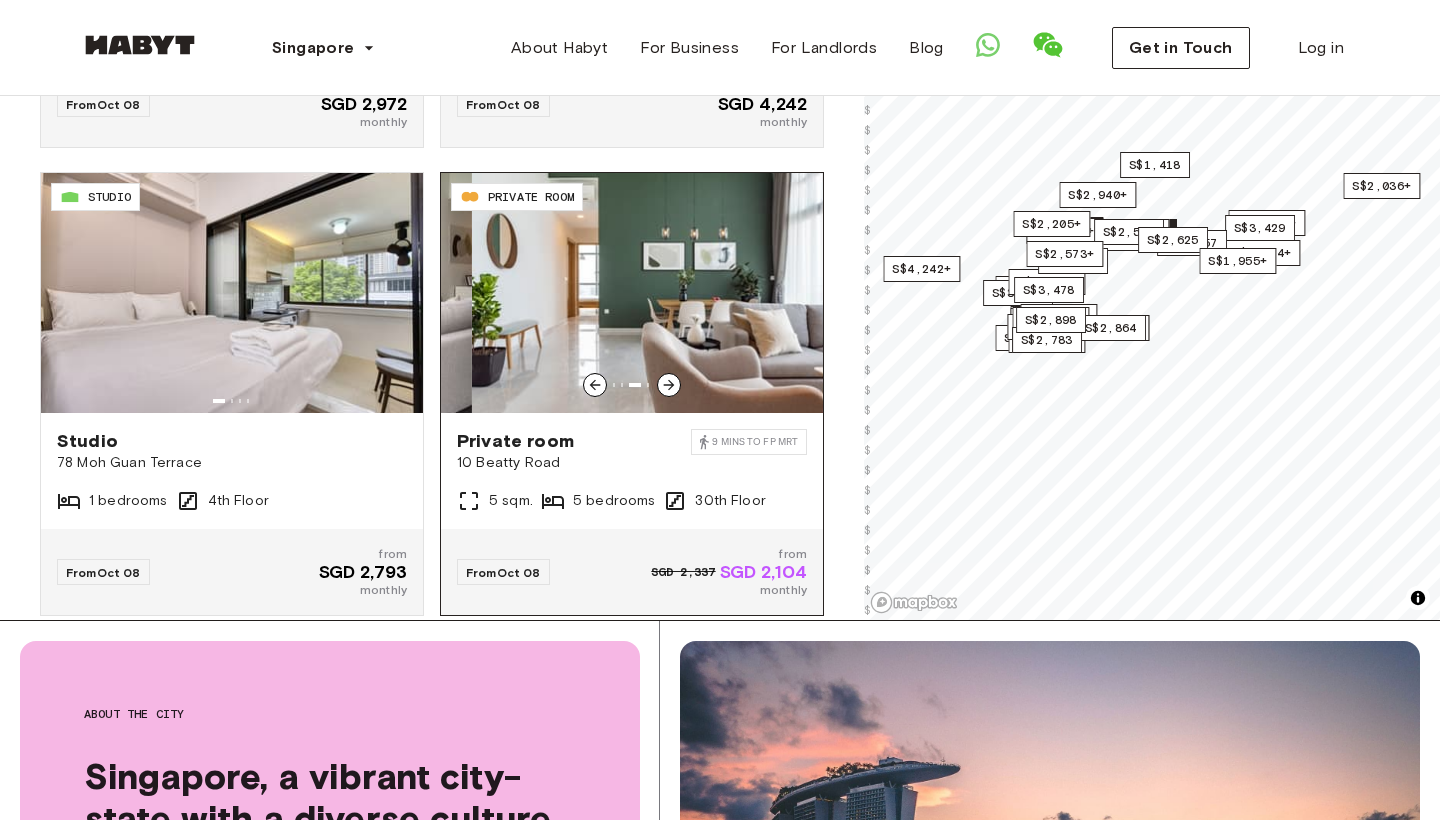 click 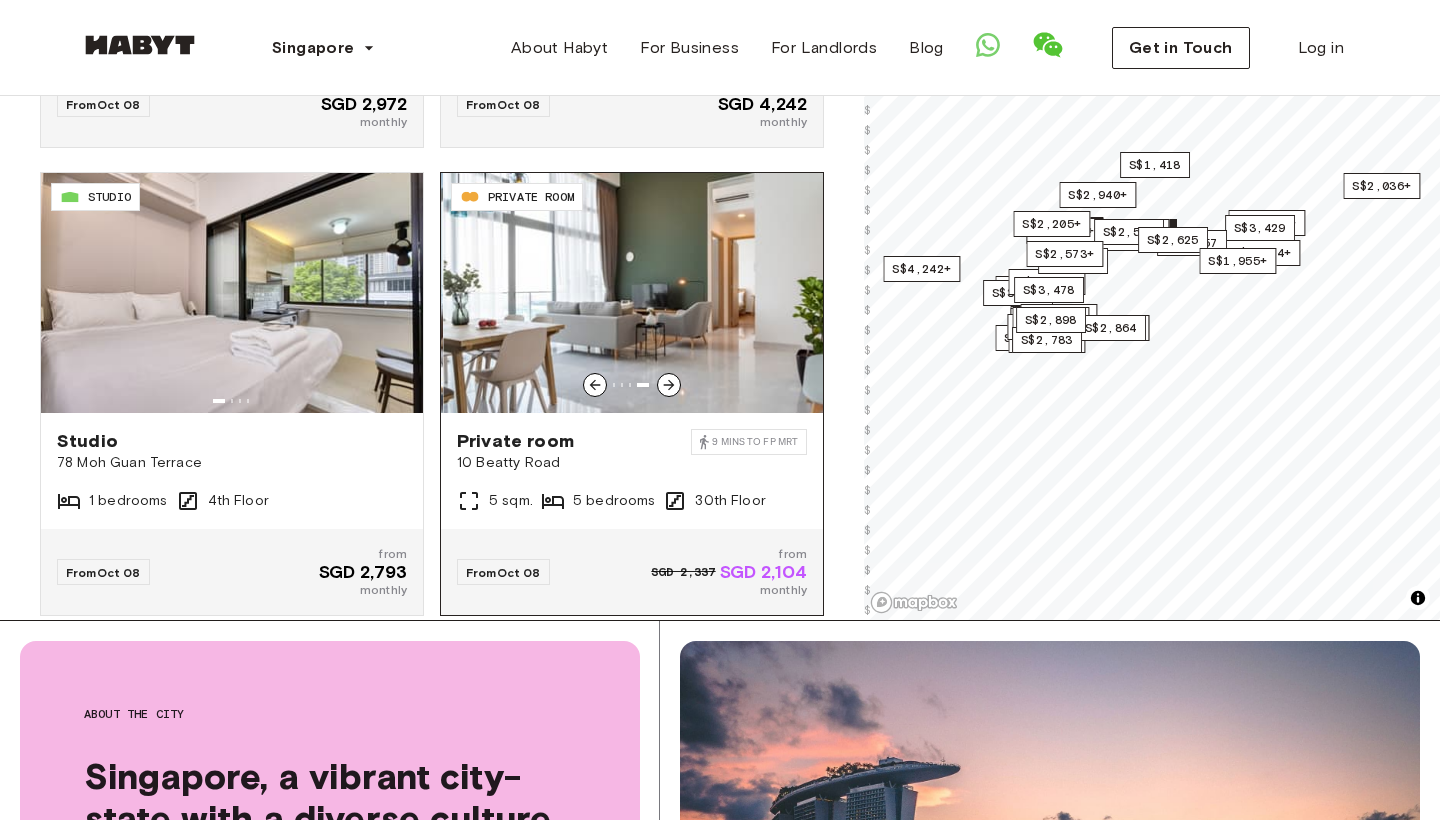click 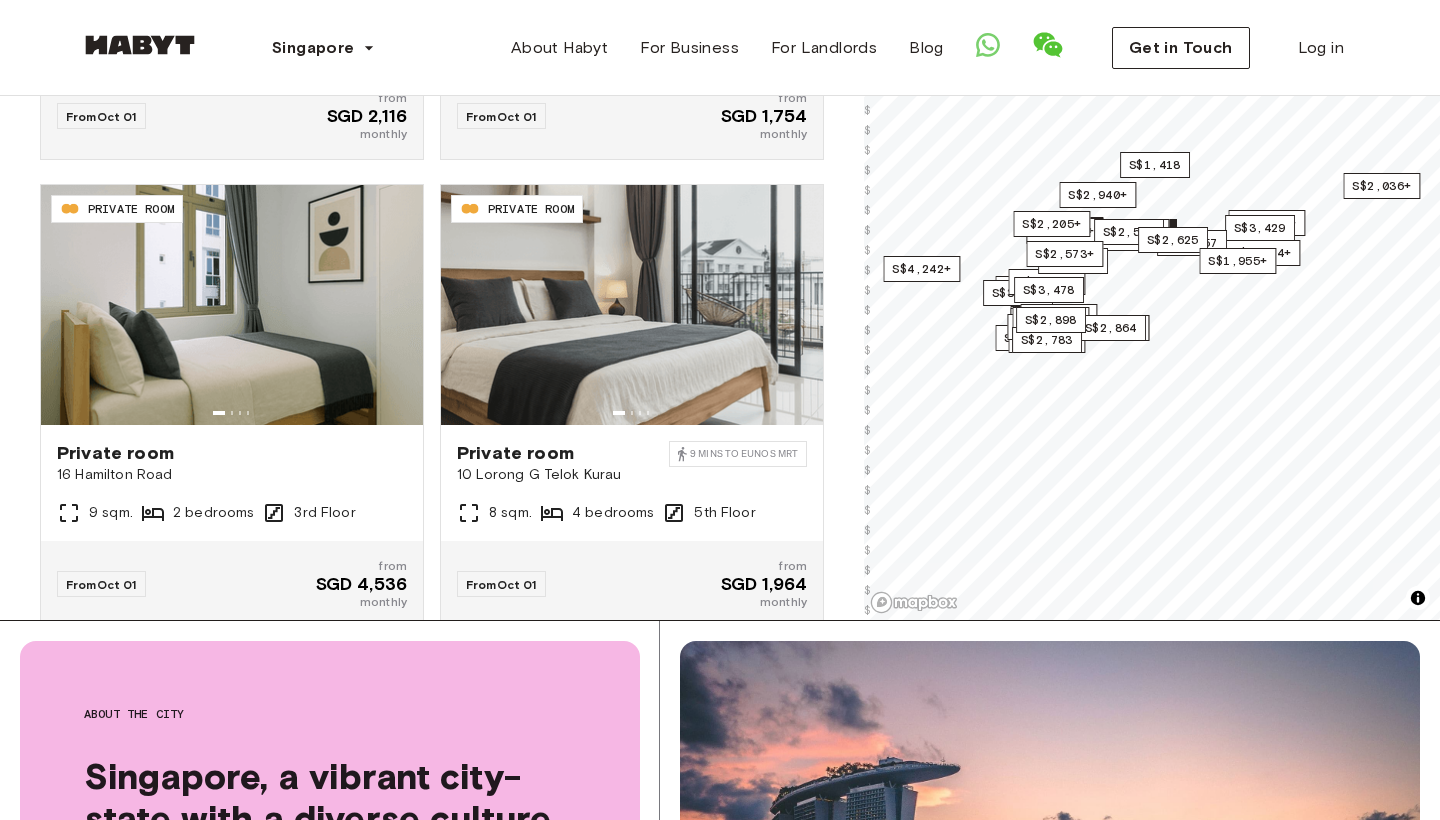 scroll, scrollTop: 1933, scrollLeft: 0, axis: vertical 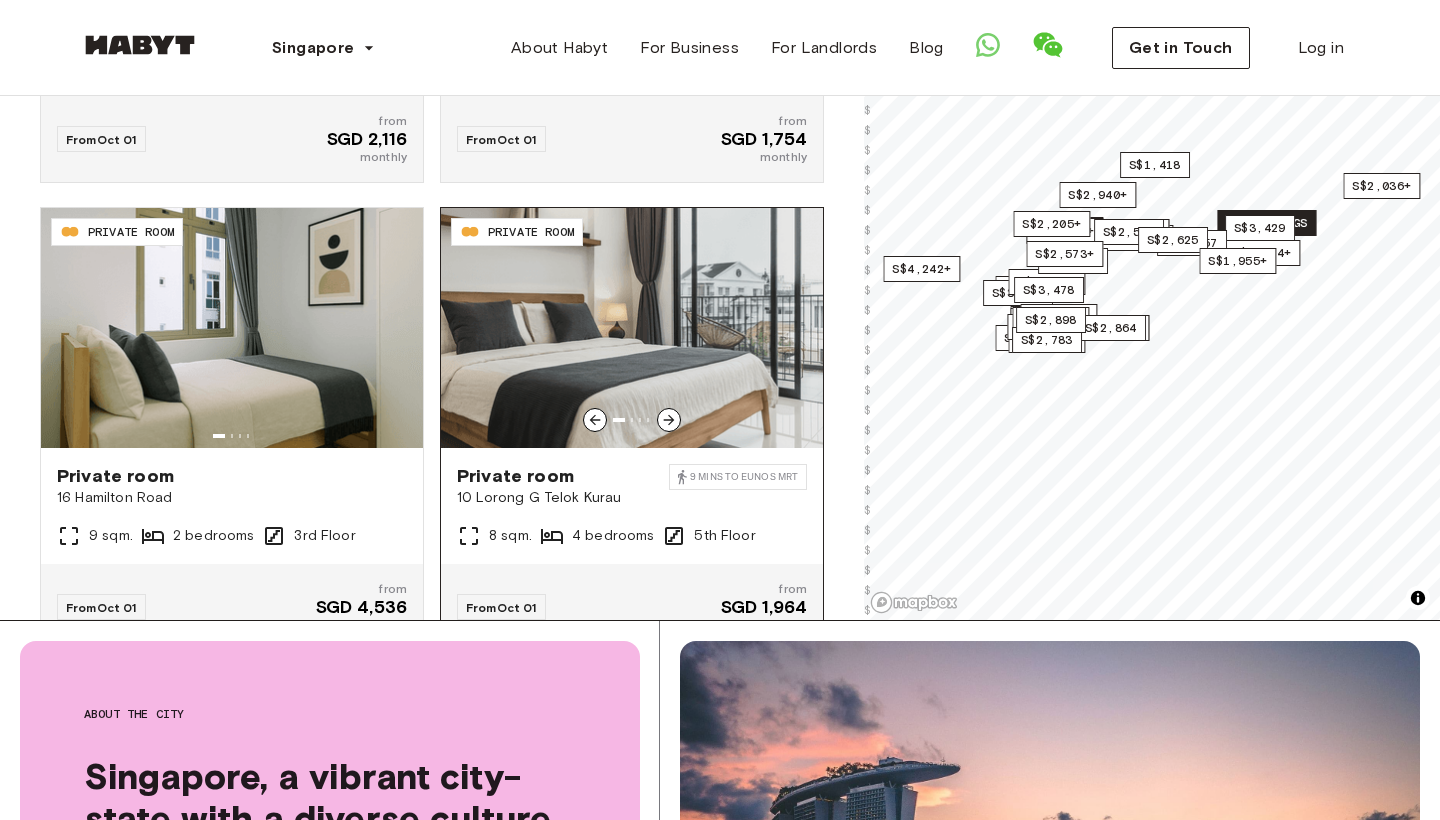 click 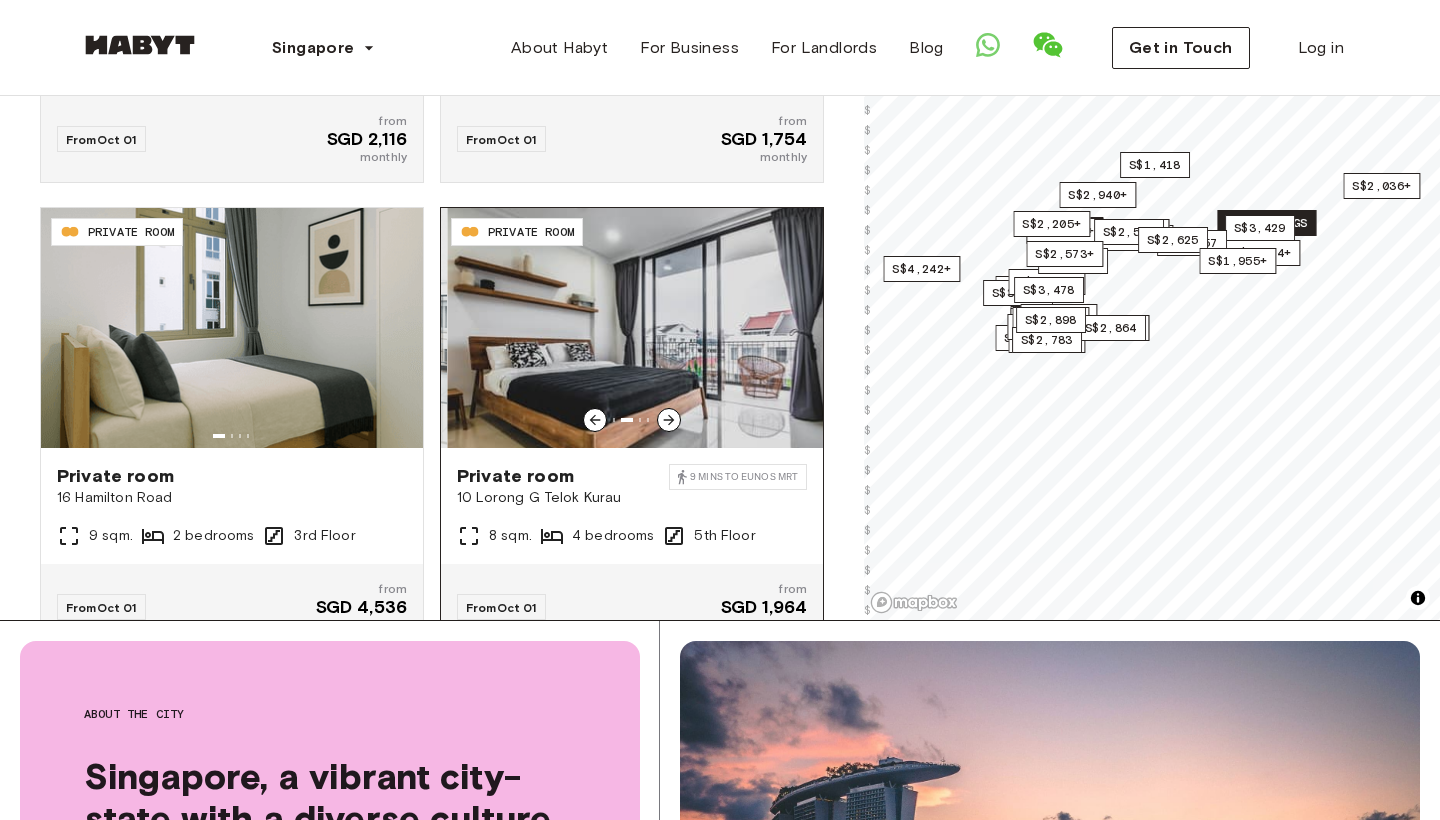 click 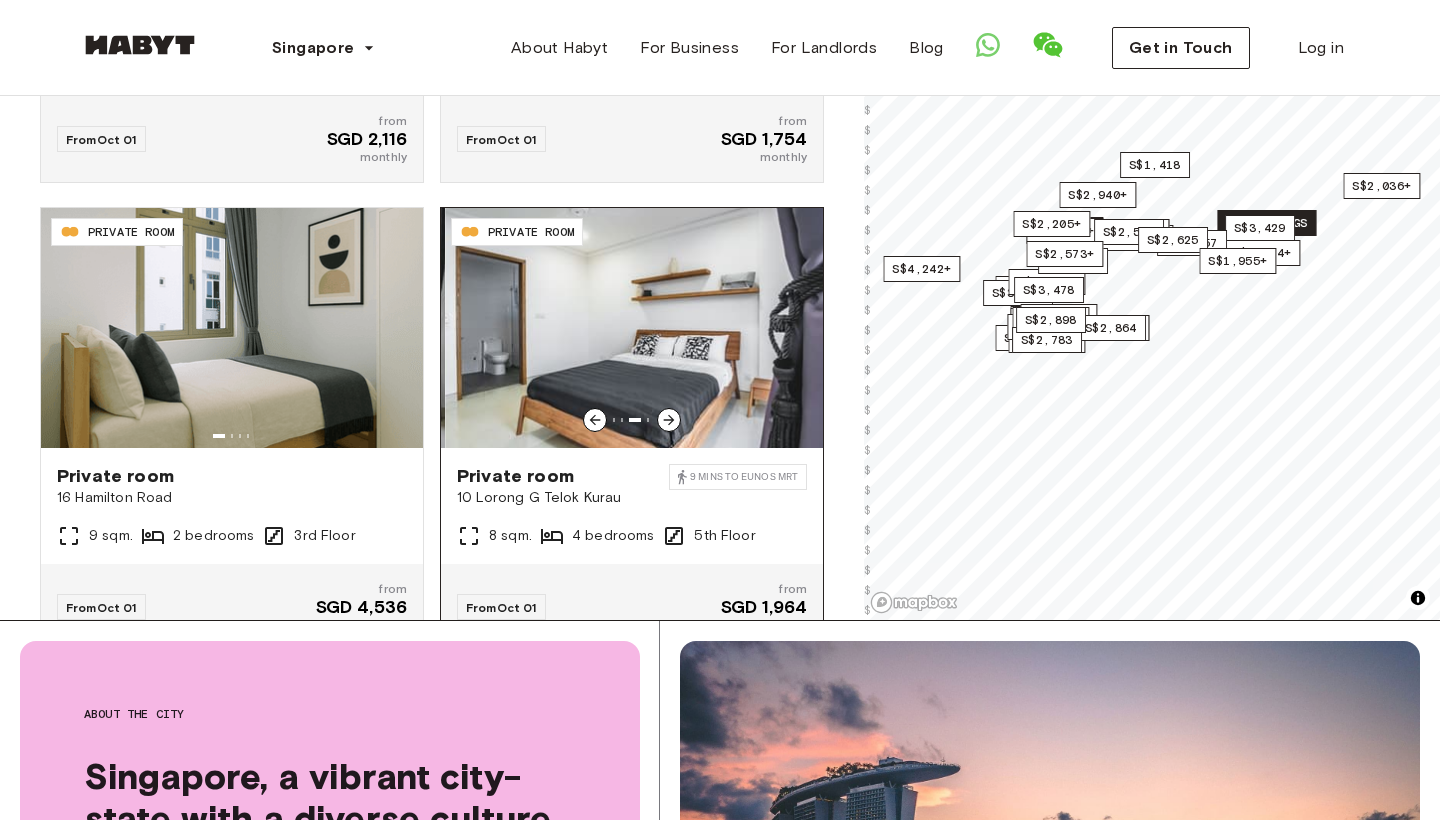click 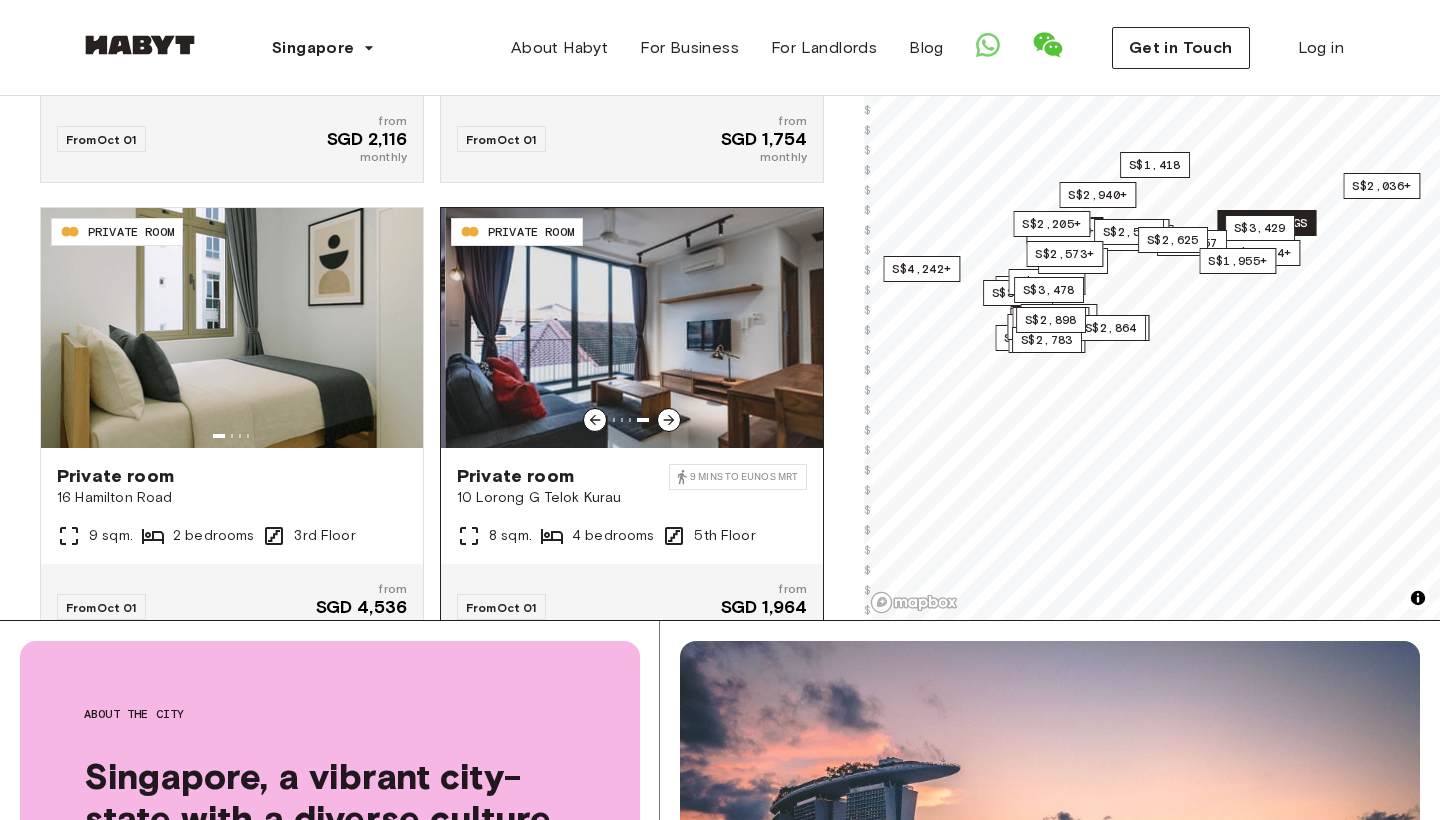click 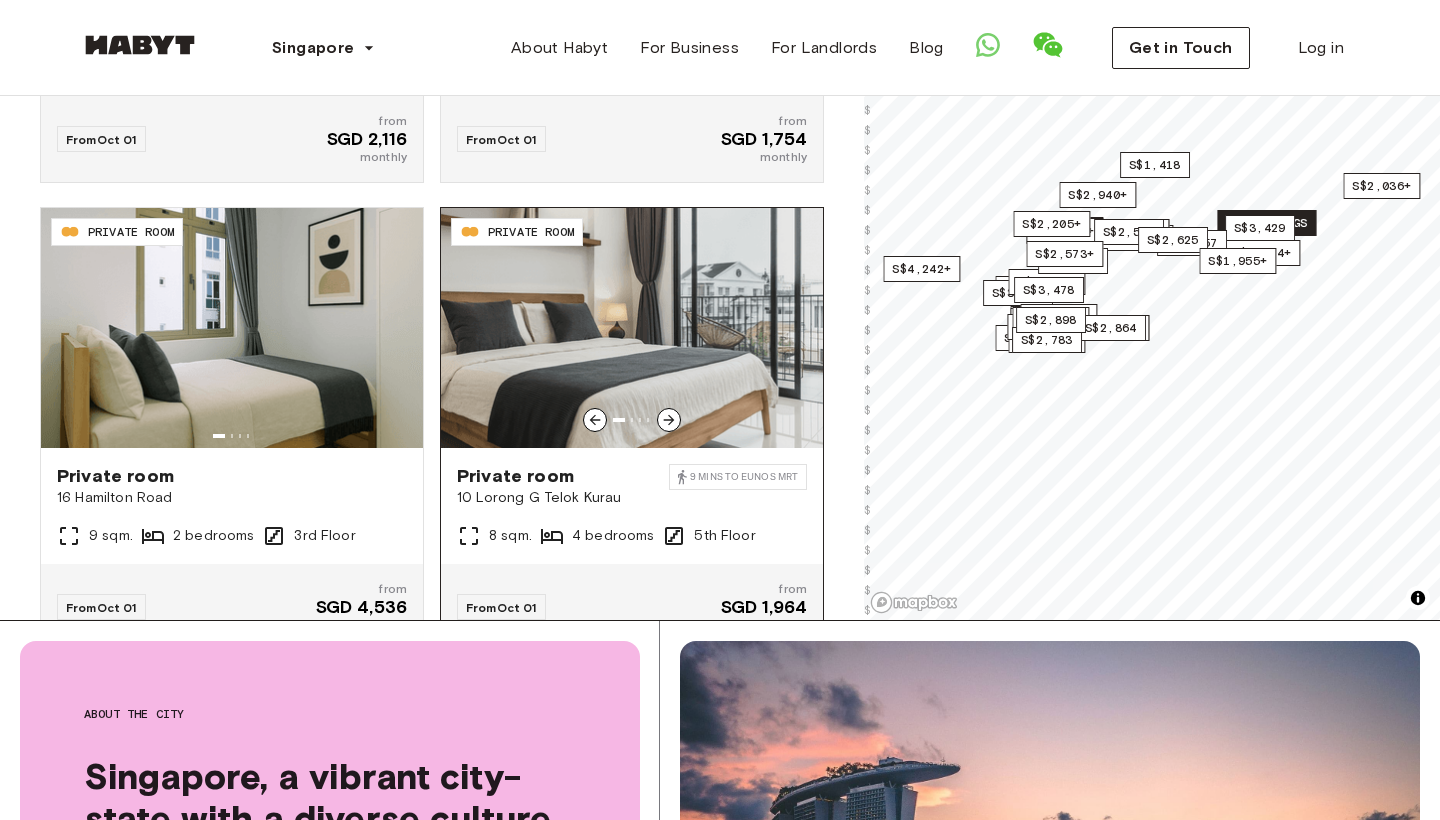 click 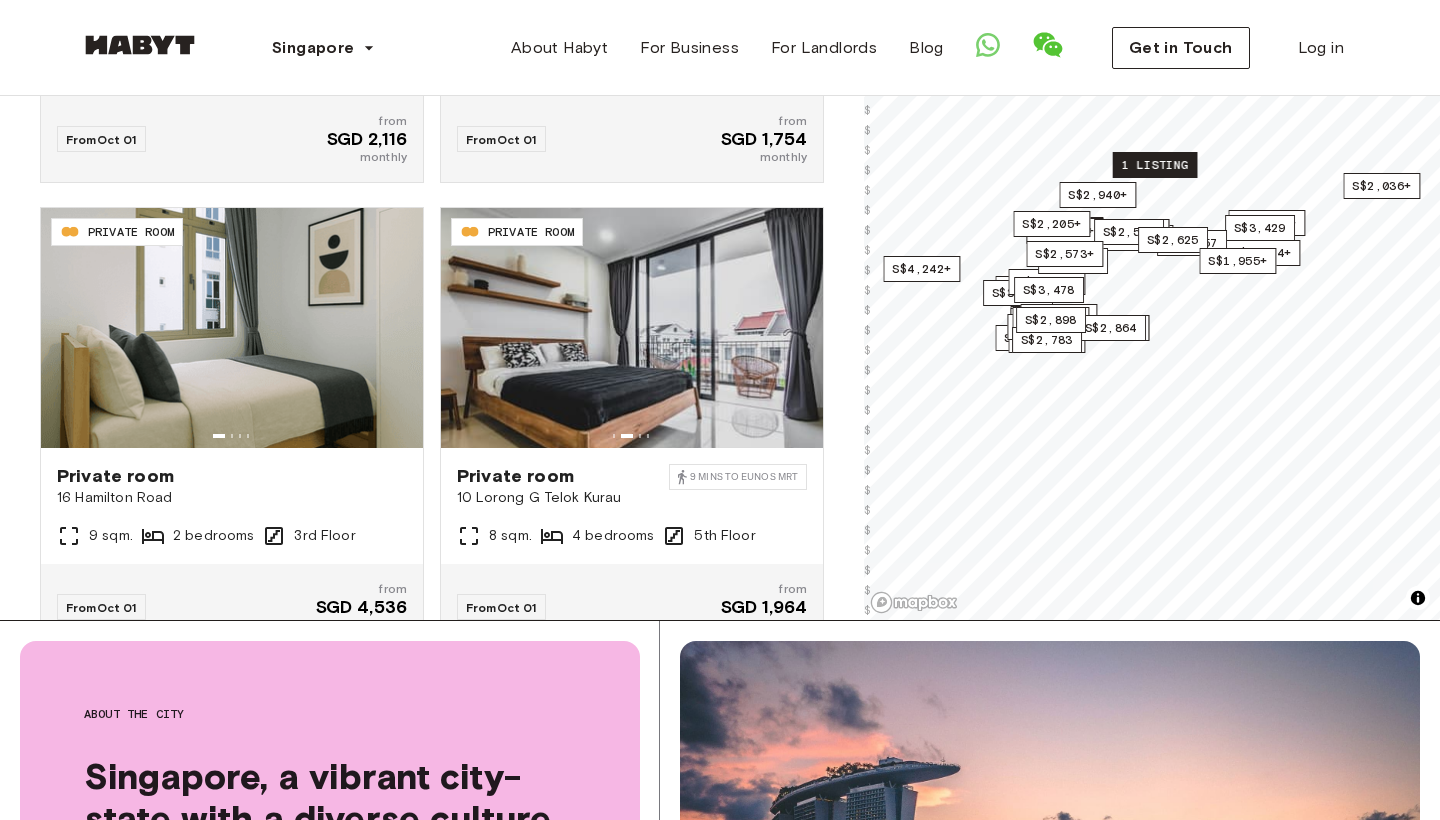 click on "1 listing" at bounding box center [1155, 165] 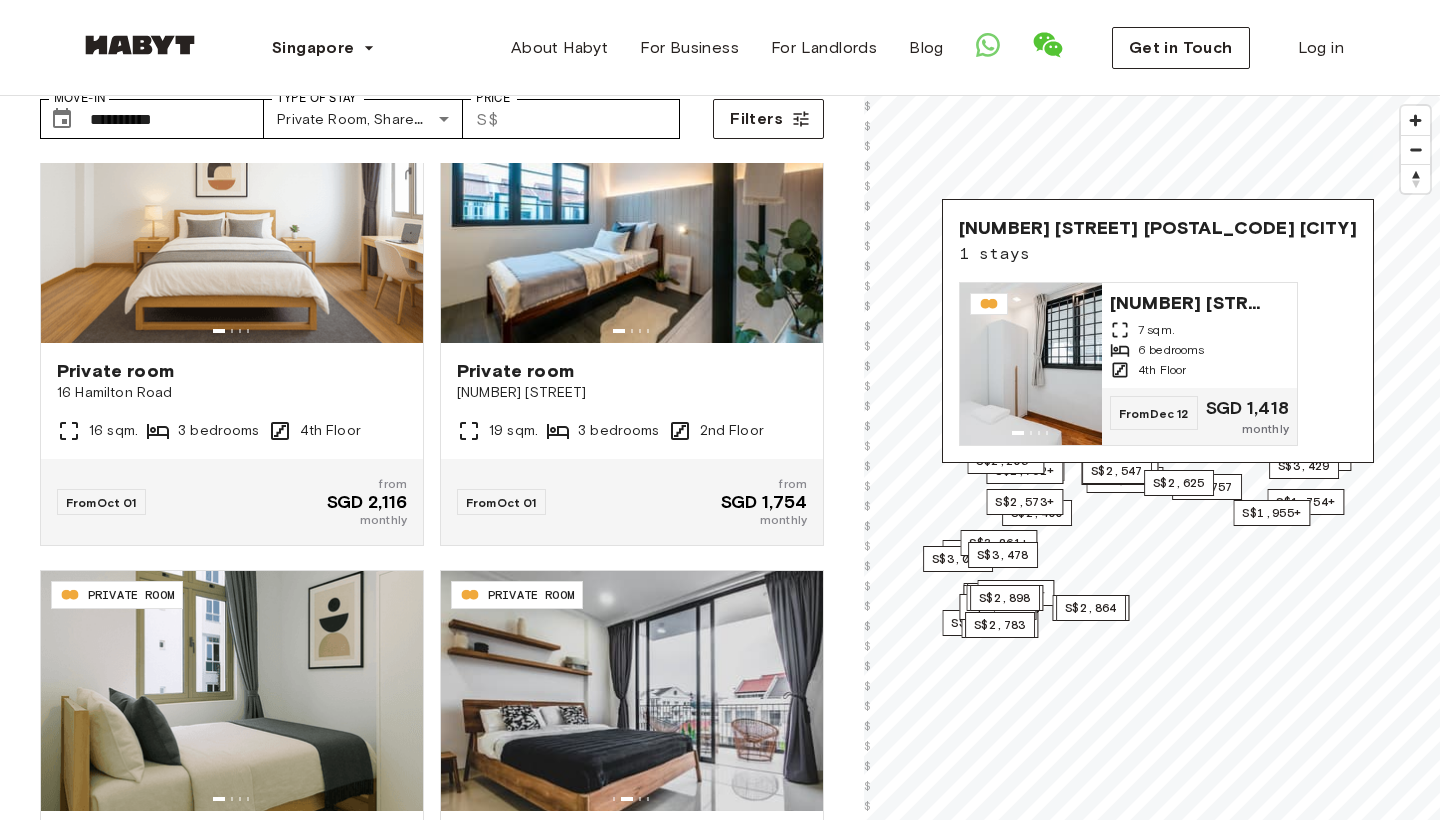 scroll, scrollTop: 82, scrollLeft: 0, axis: vertical 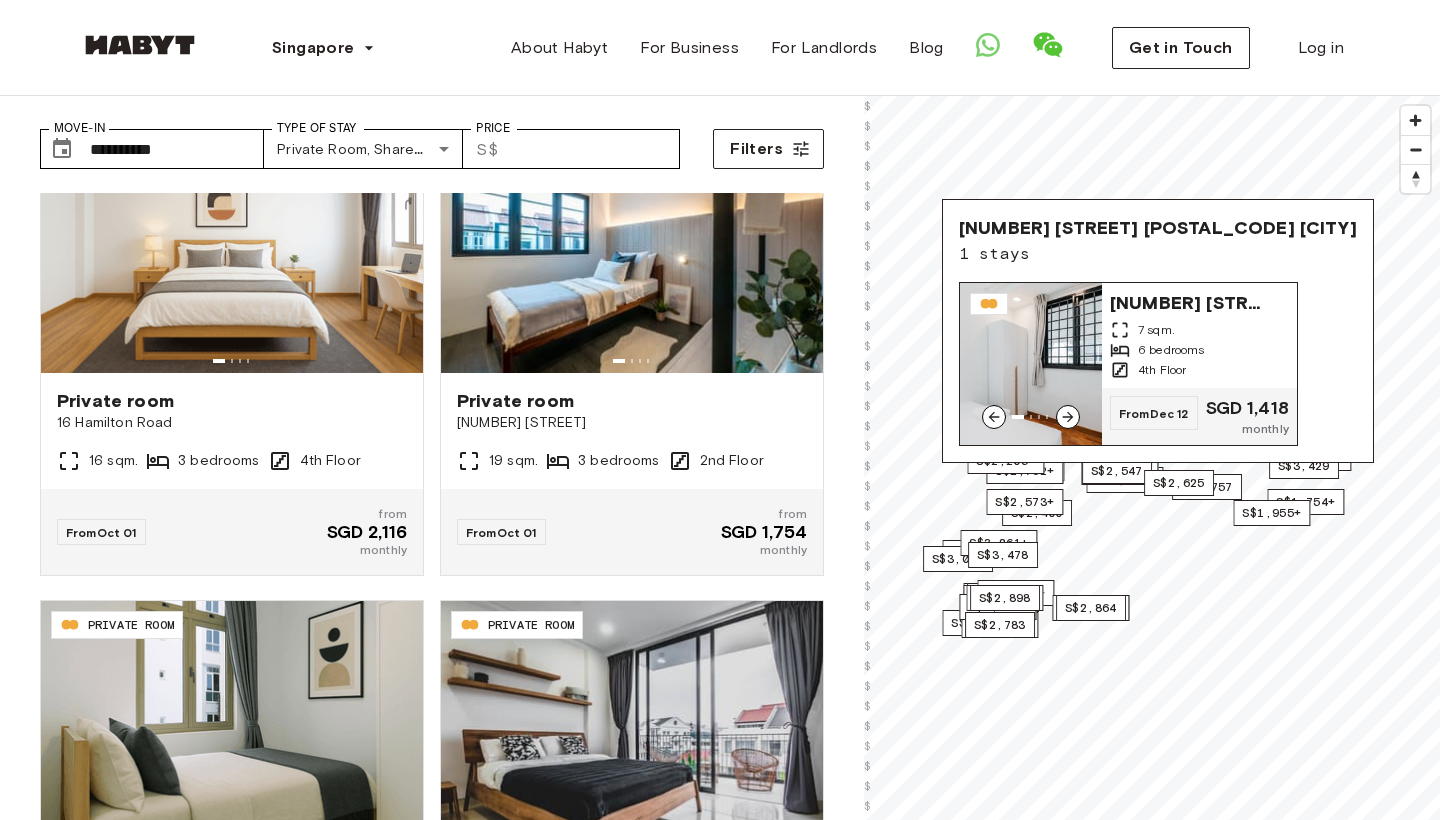 click 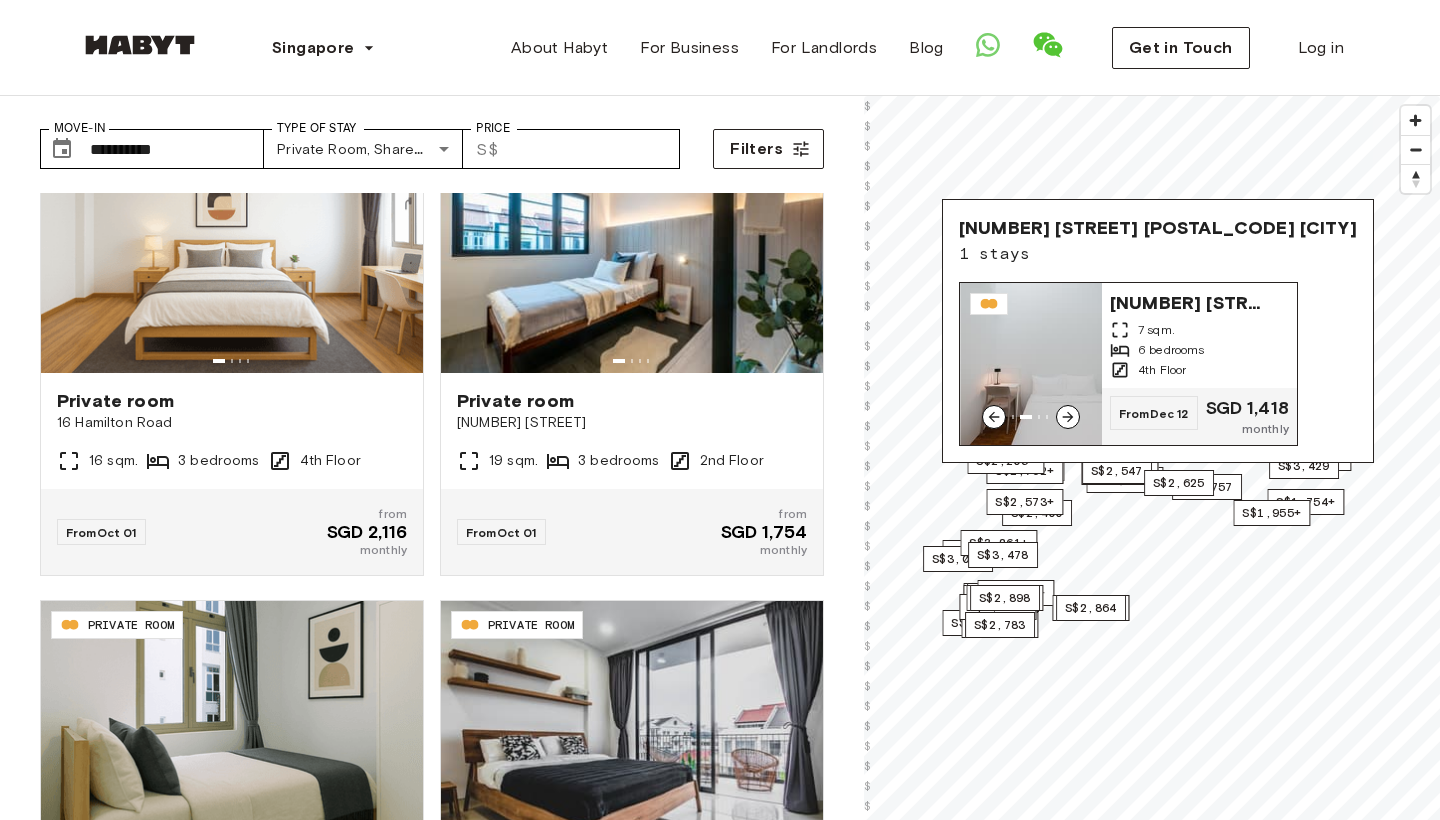 click 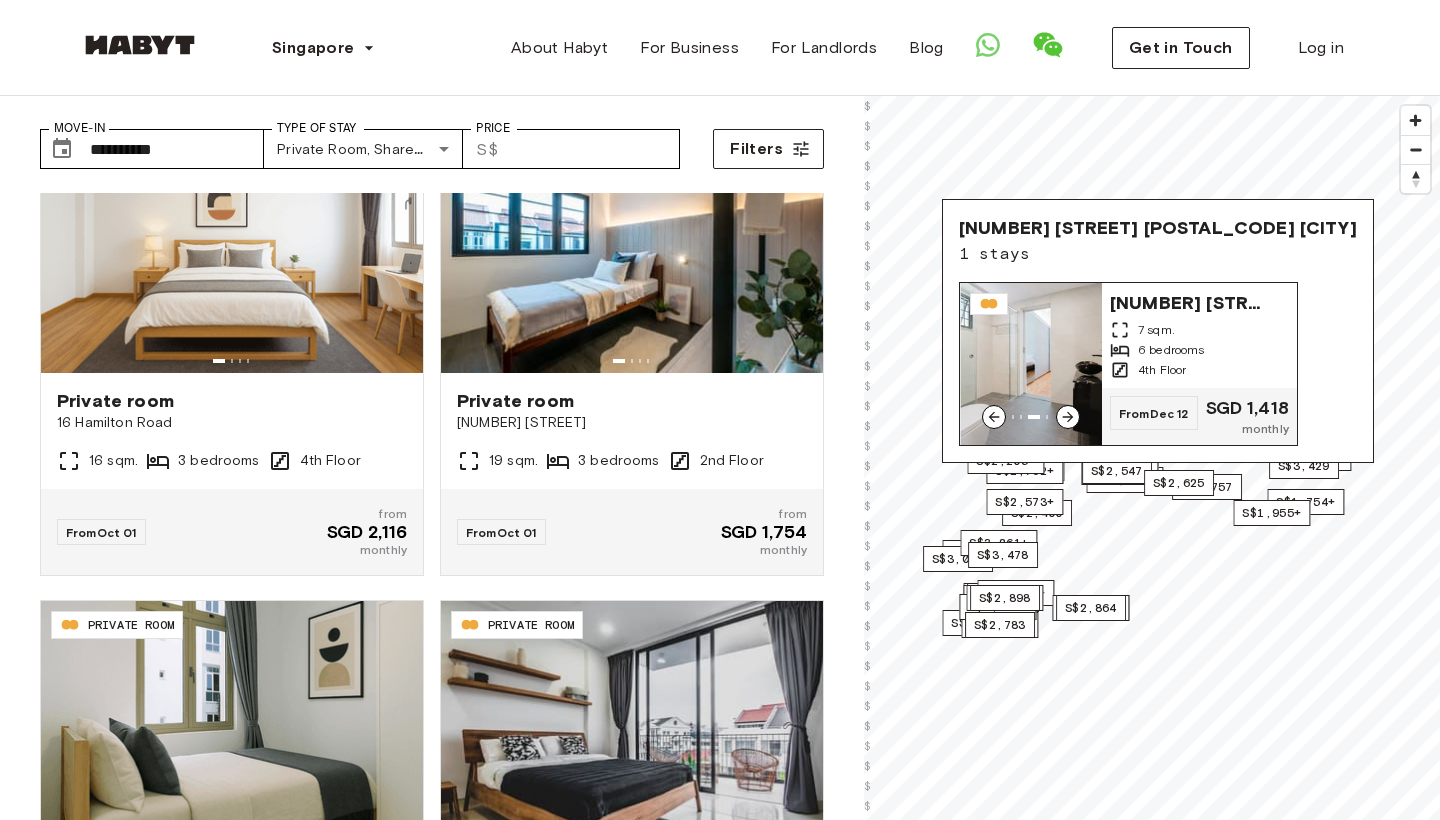 click 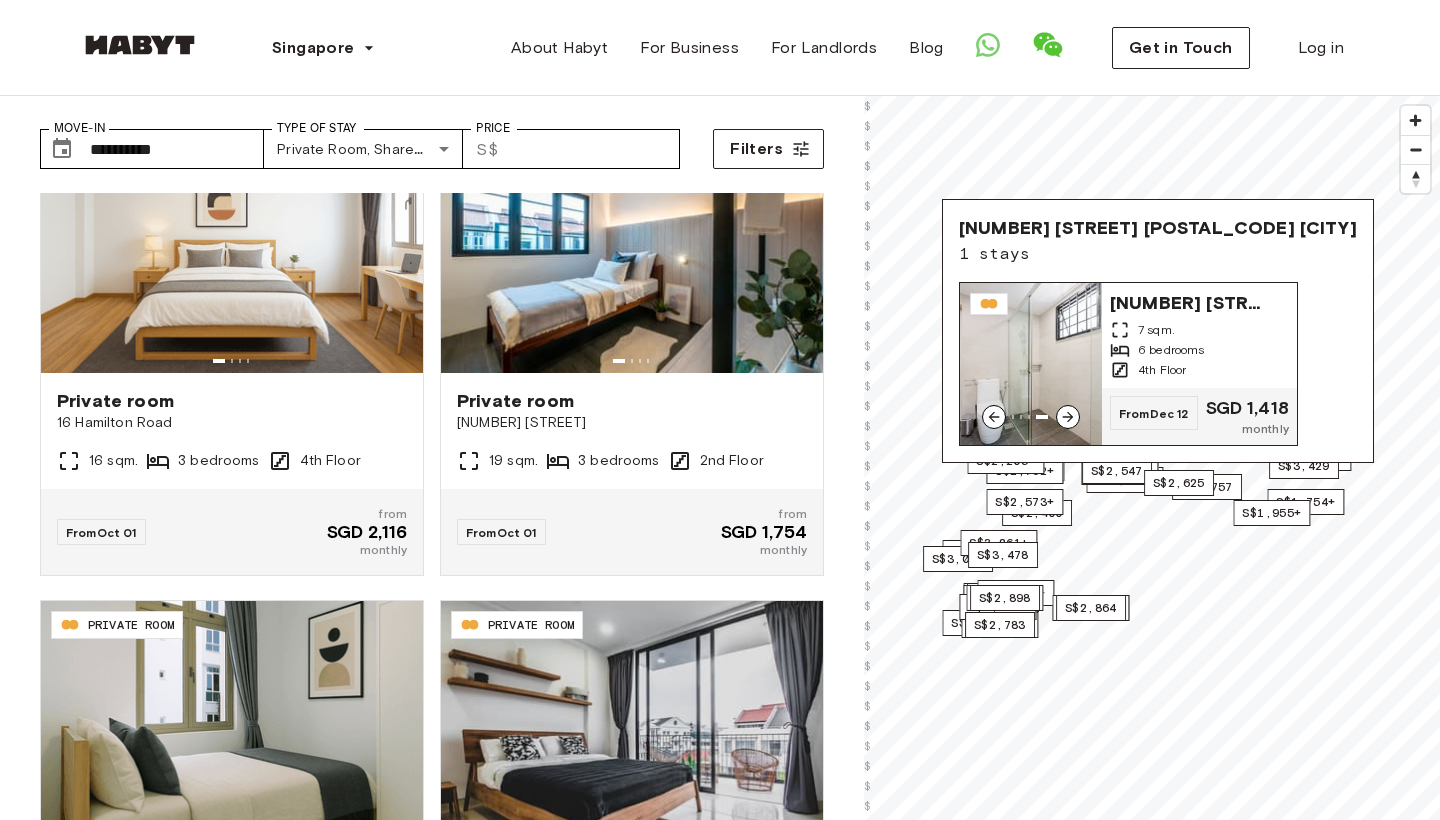 click 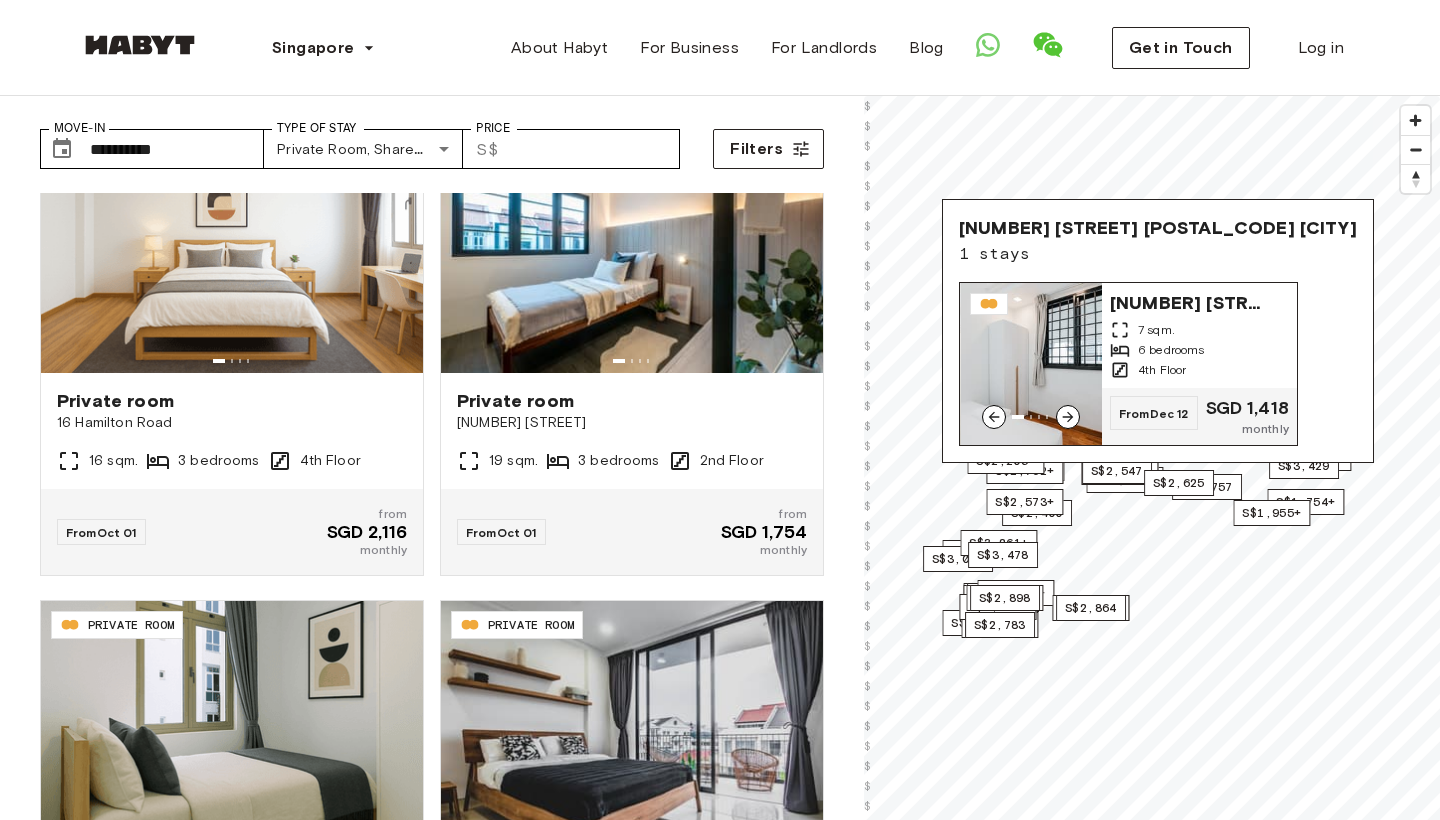 click 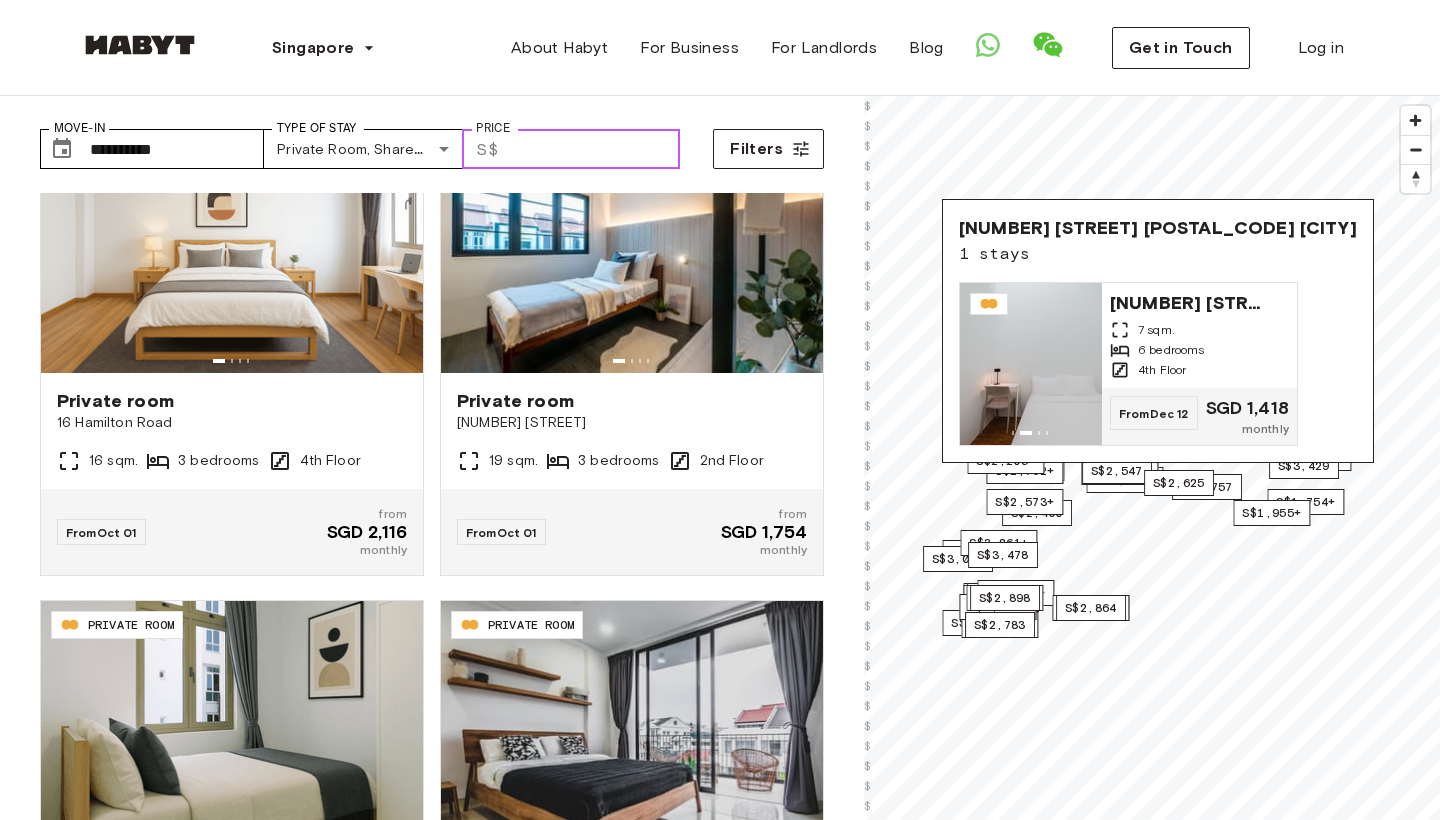 click on "Price" at bounding box center [593, 149] 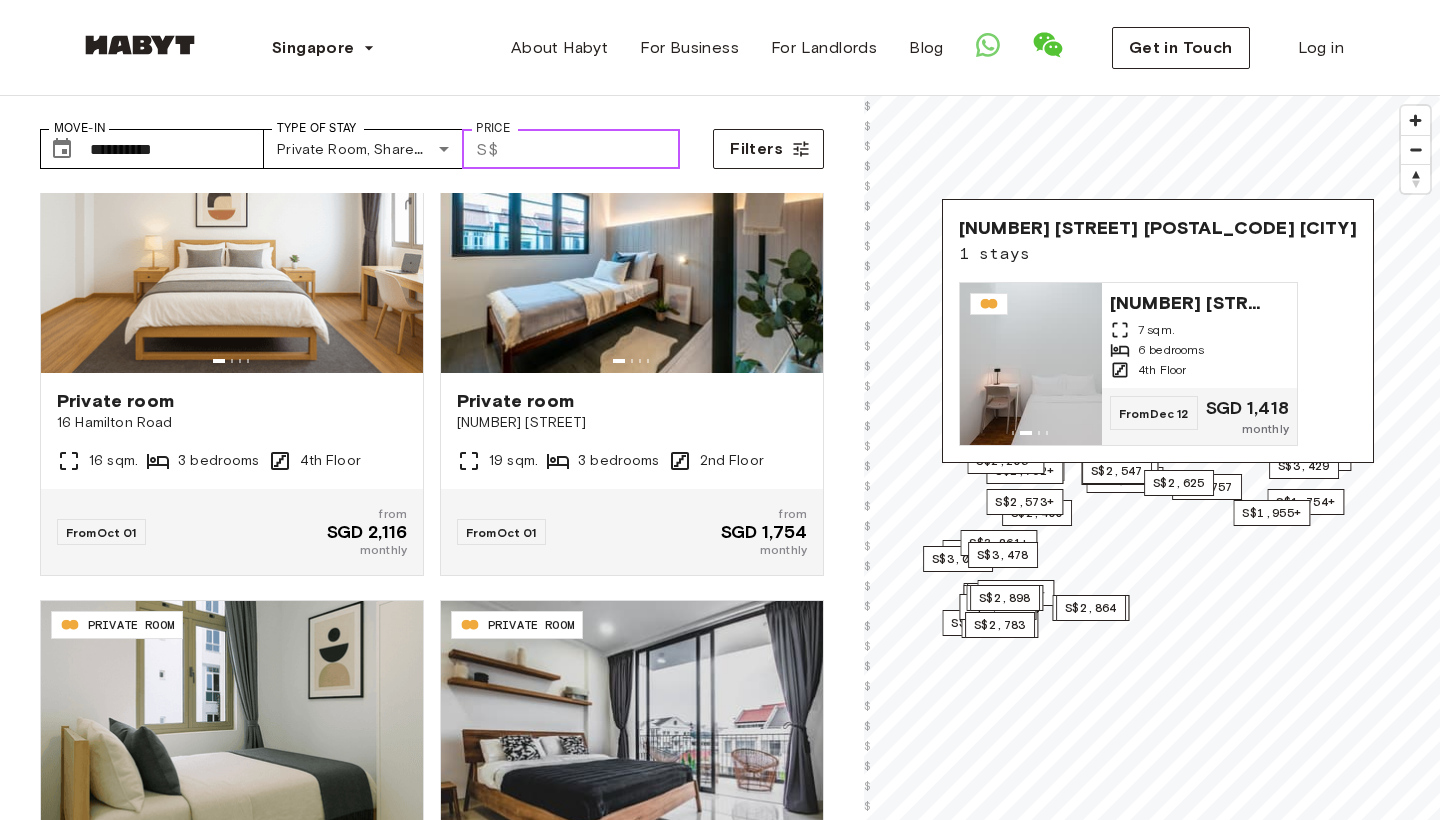 scroll, scrollTop: 0, scrollLeft: 0, axis: both 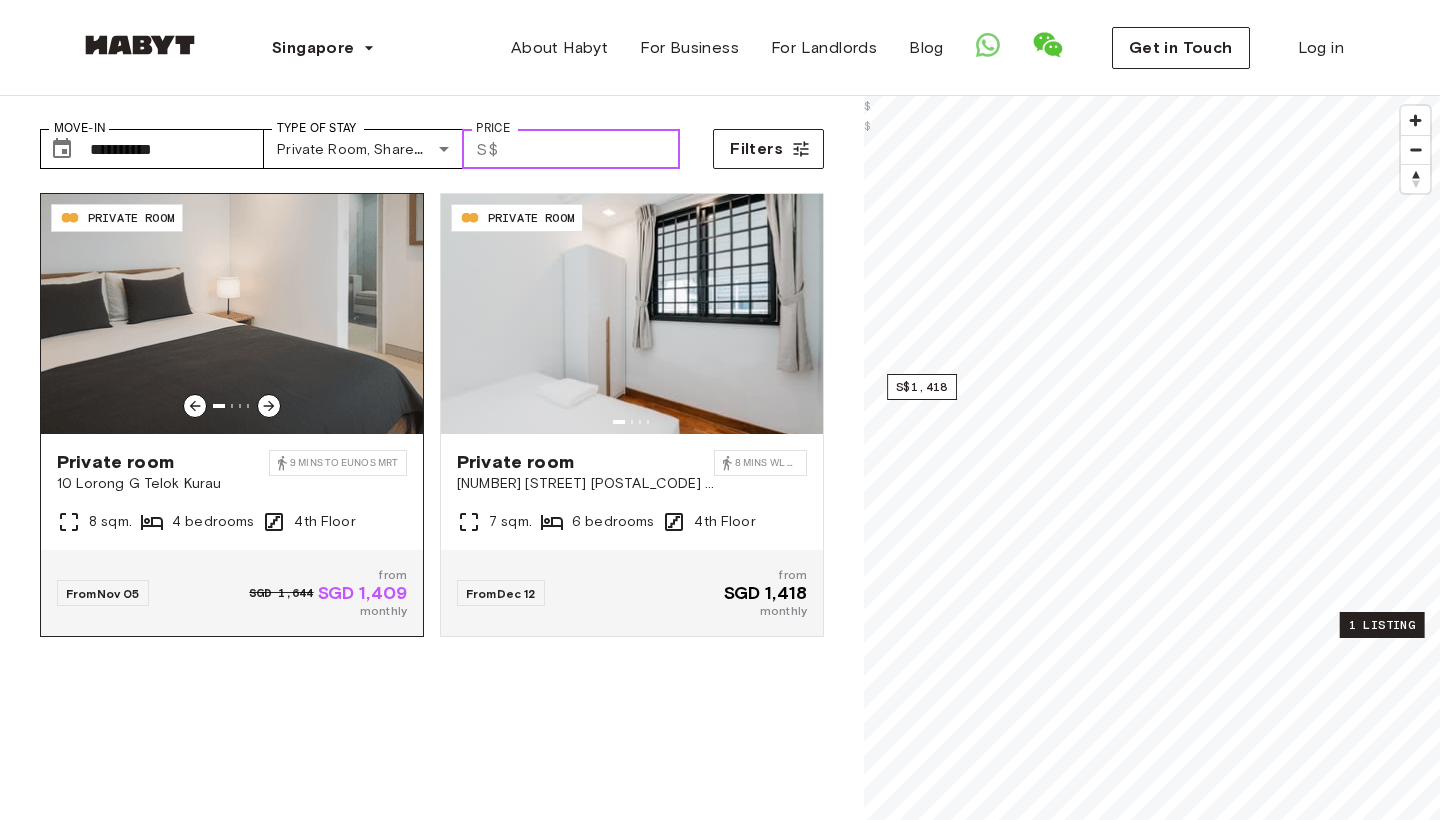 type on "****" 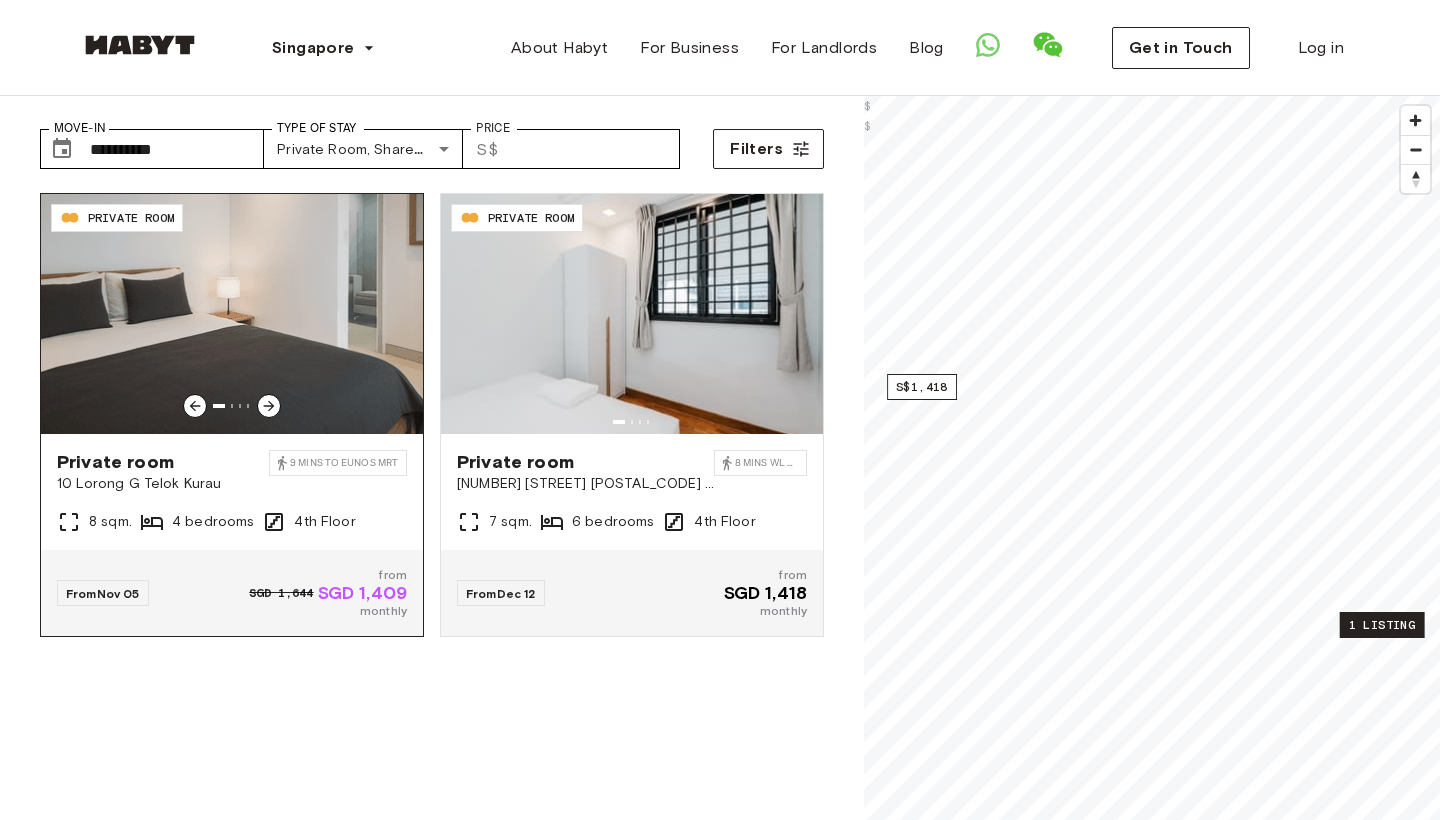 click at bounding box center (269, 406) 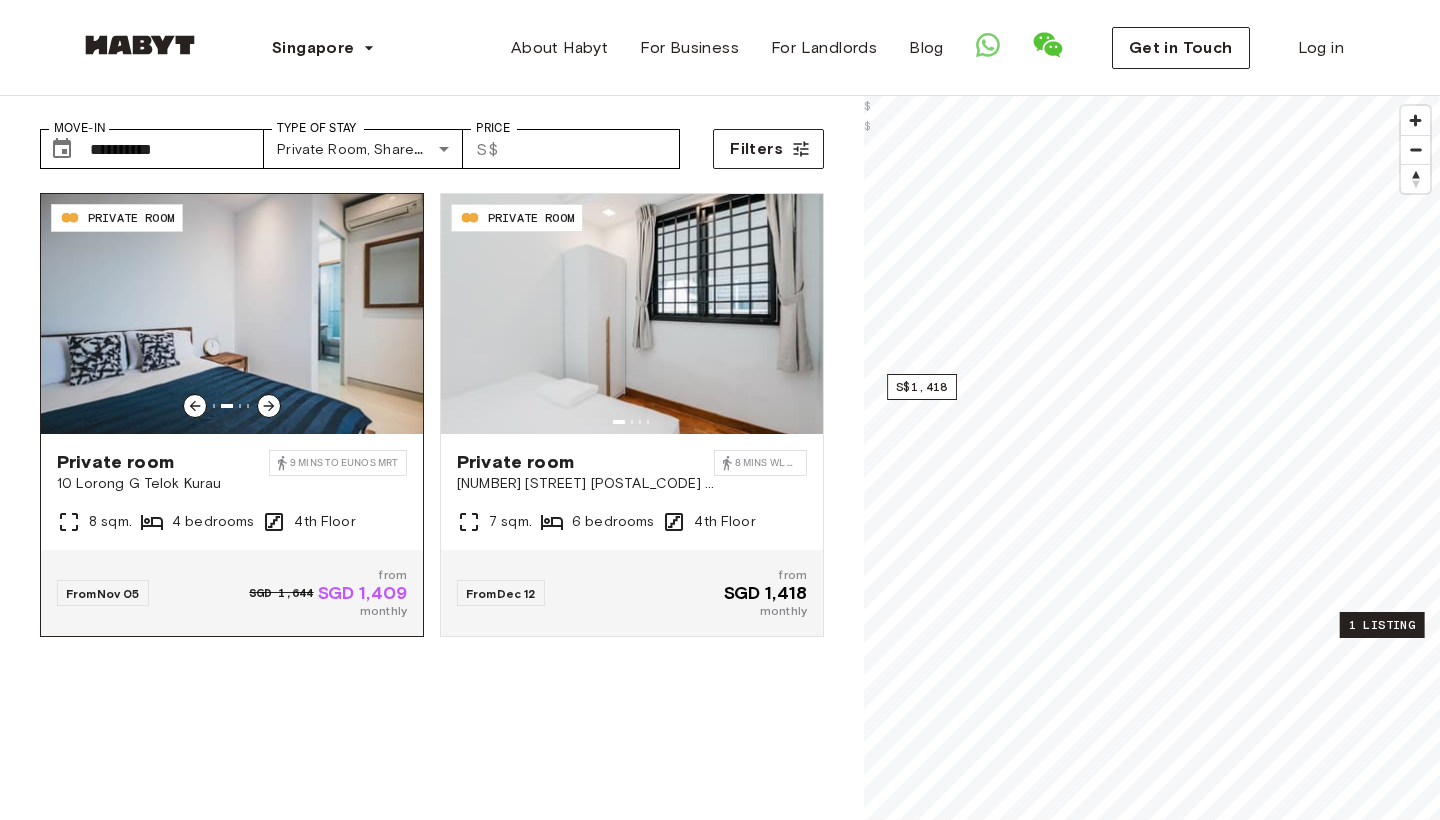 click at bounding box center (269, 406) 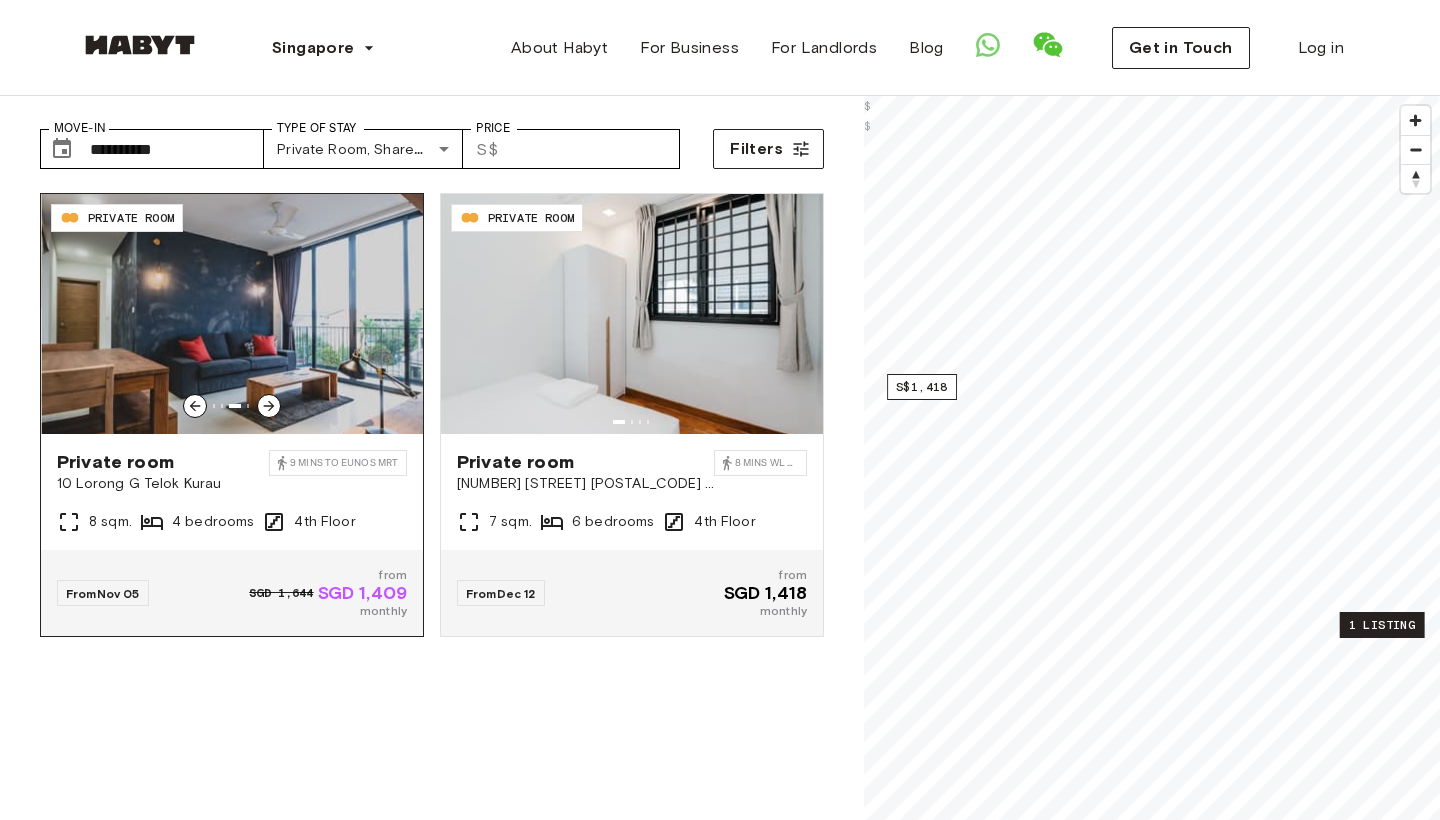 click at bounding box center (269, 406) 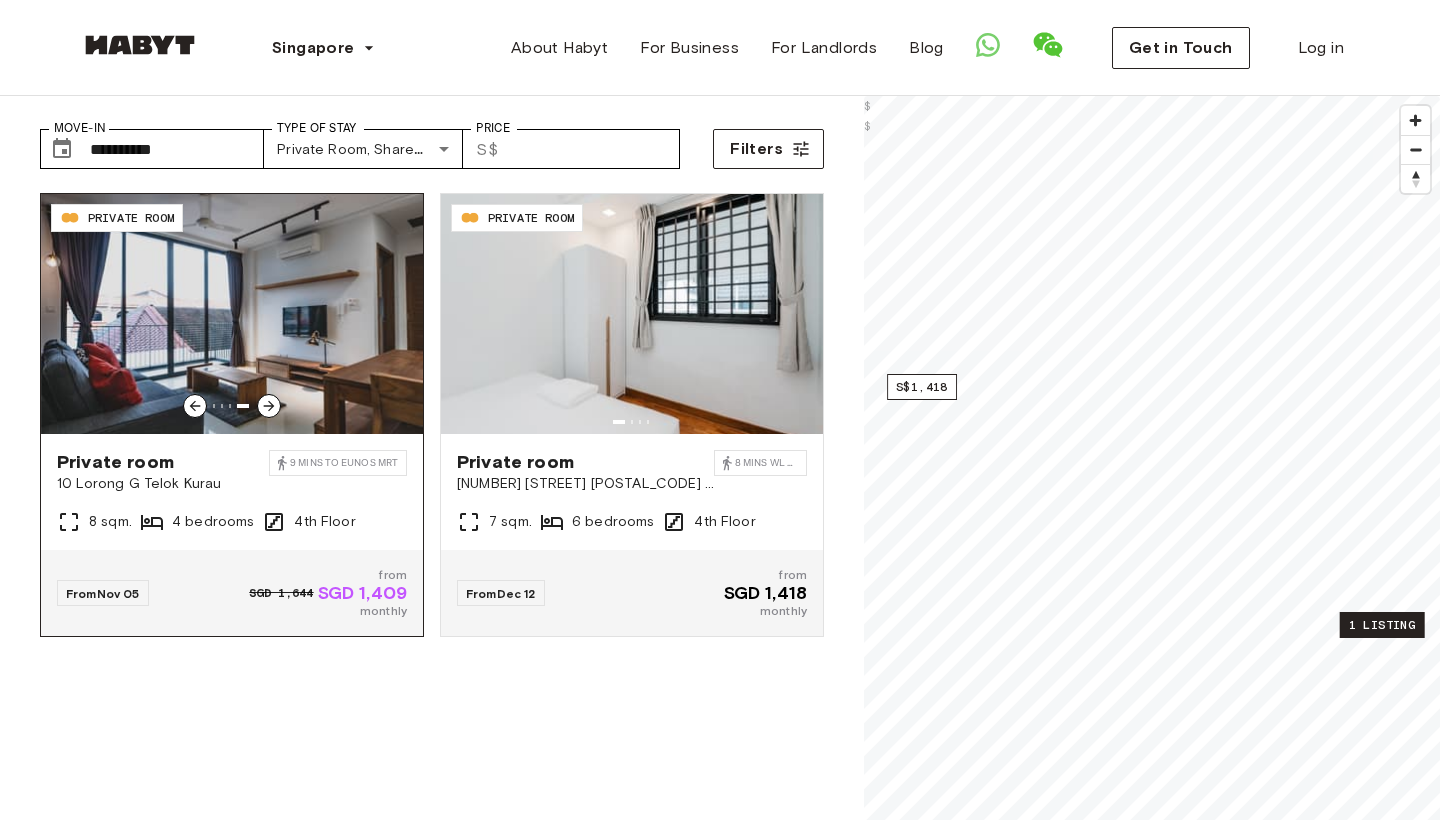 click at bounding box center (269, 406) 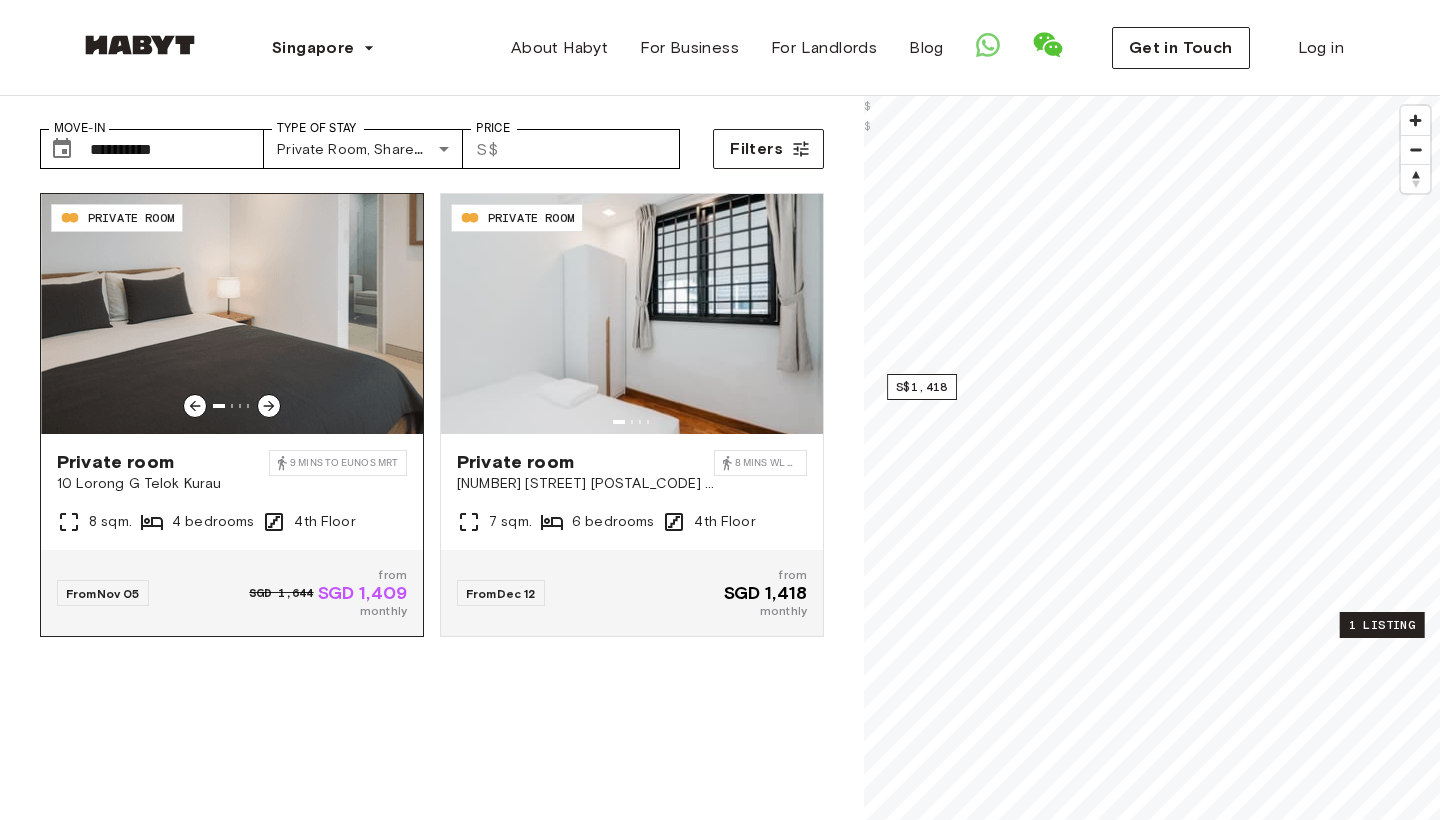 click at bounding box center (269, 406) 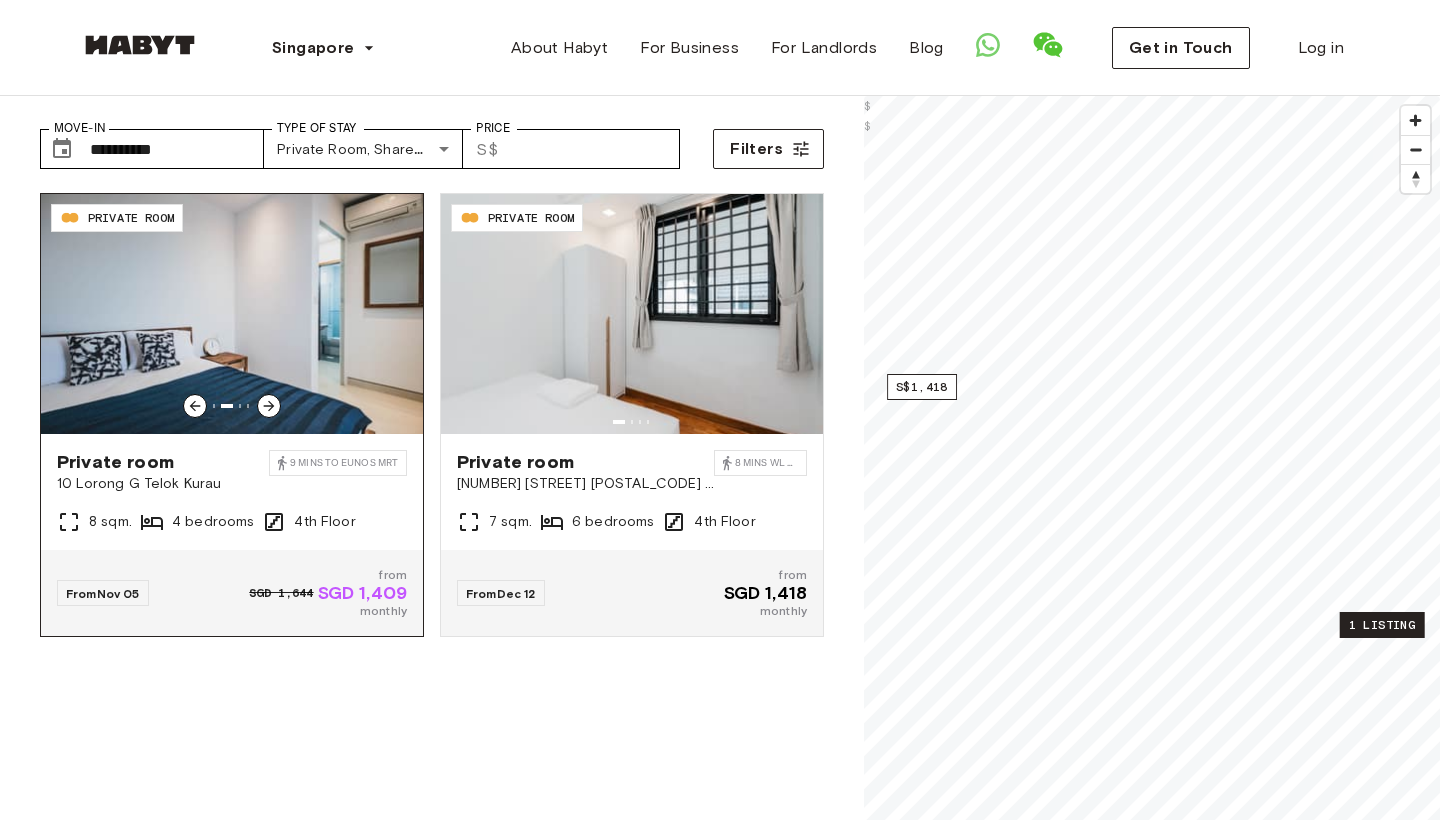 click at bounding box center (232, 314) 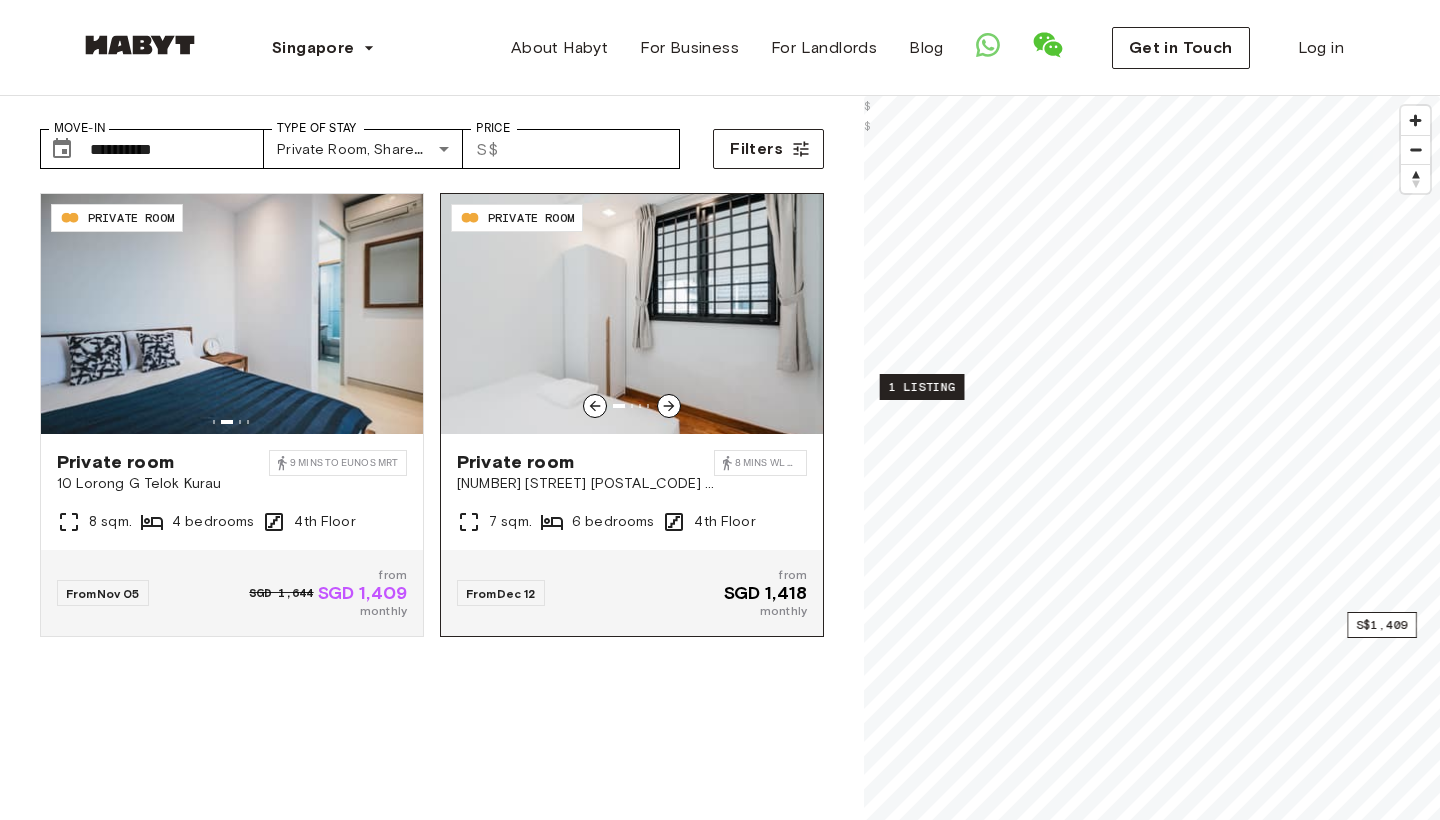 click at bounding box center (632, 314) 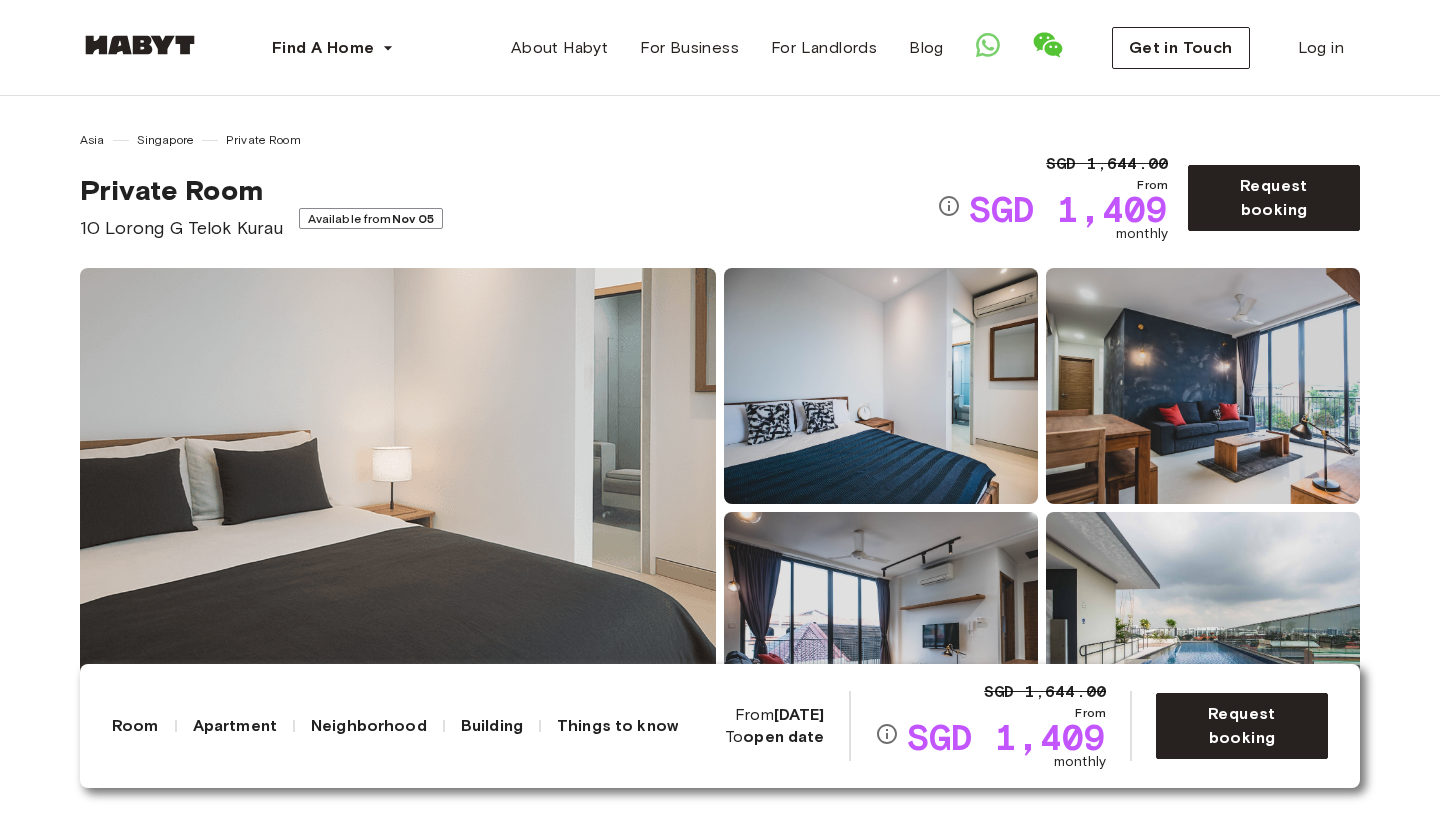 scroll, scrollTop: 39, scrollLeft: 0, axis: vertical 